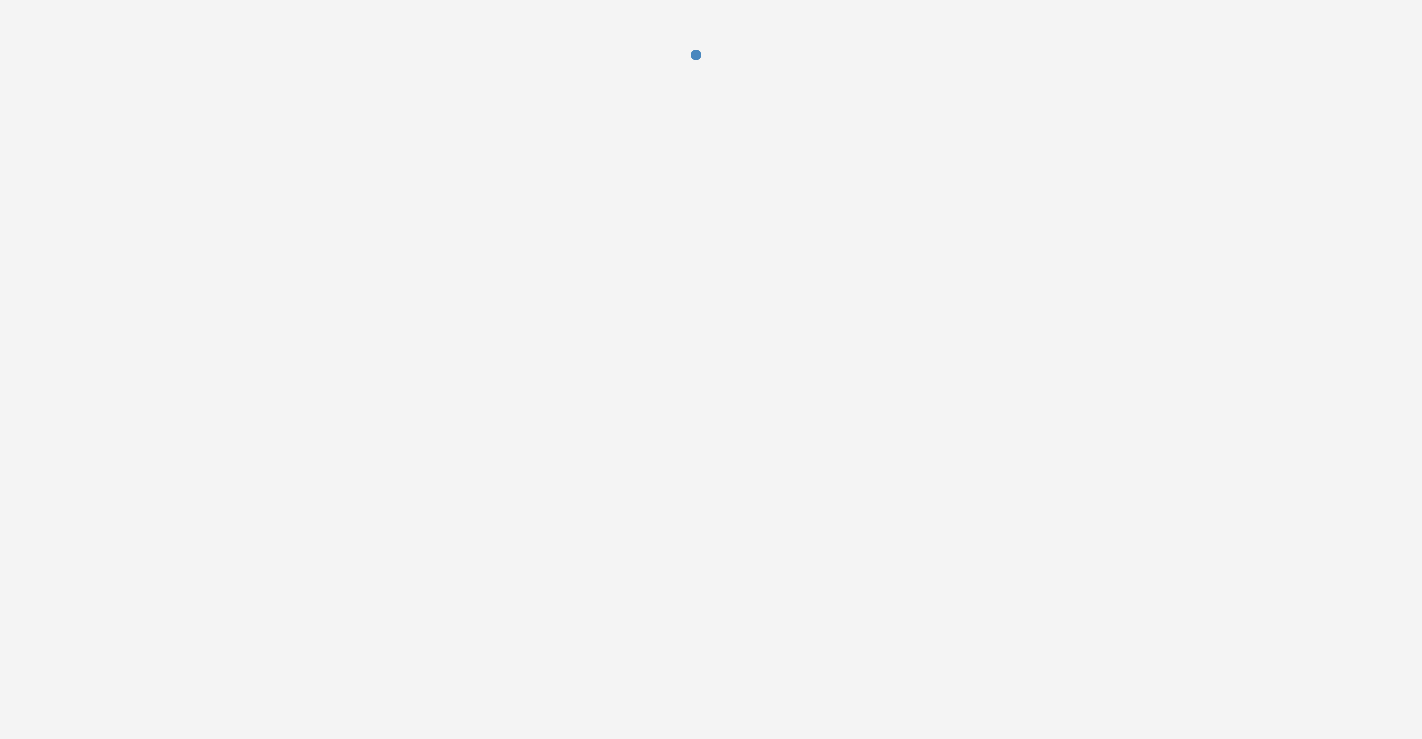 scroll, scrollTop: 0, scrollLeft: 0, axis: both 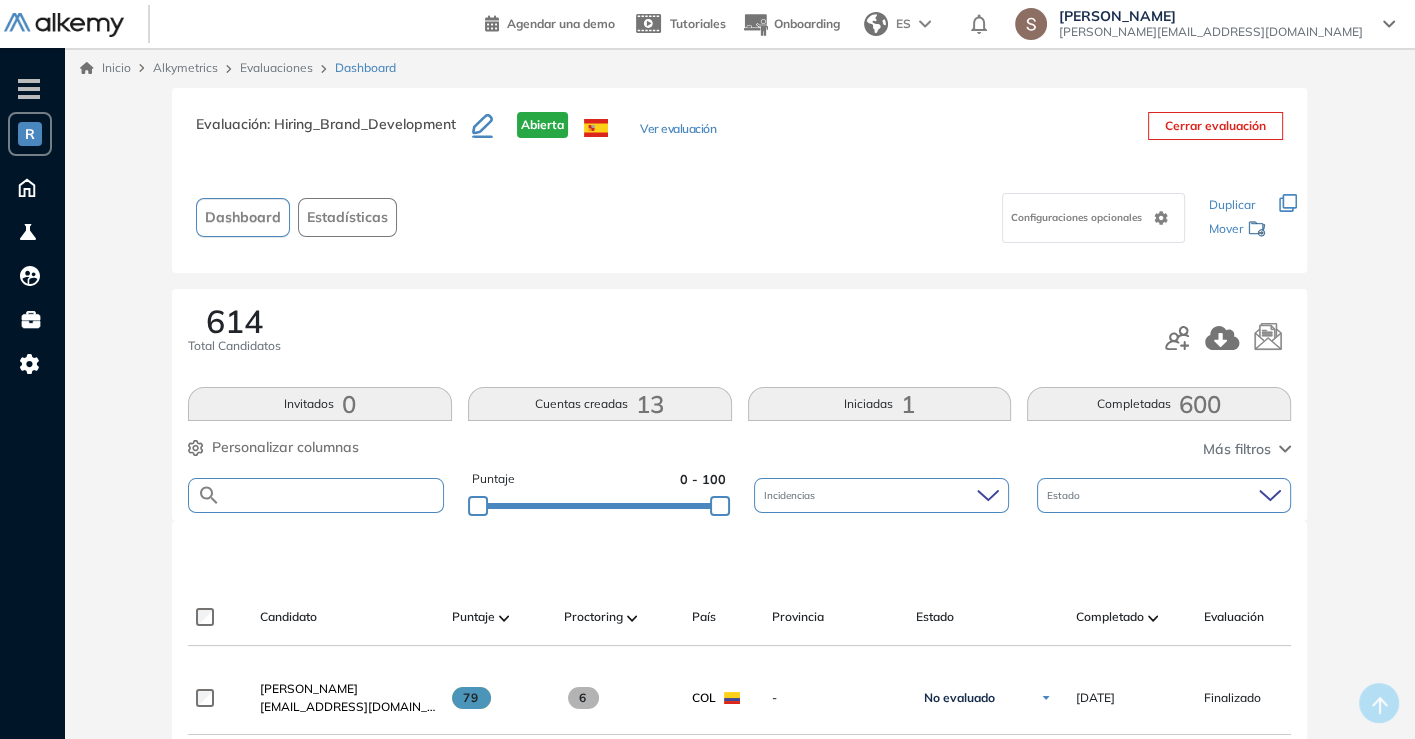 click at bounding box center [332, 495] 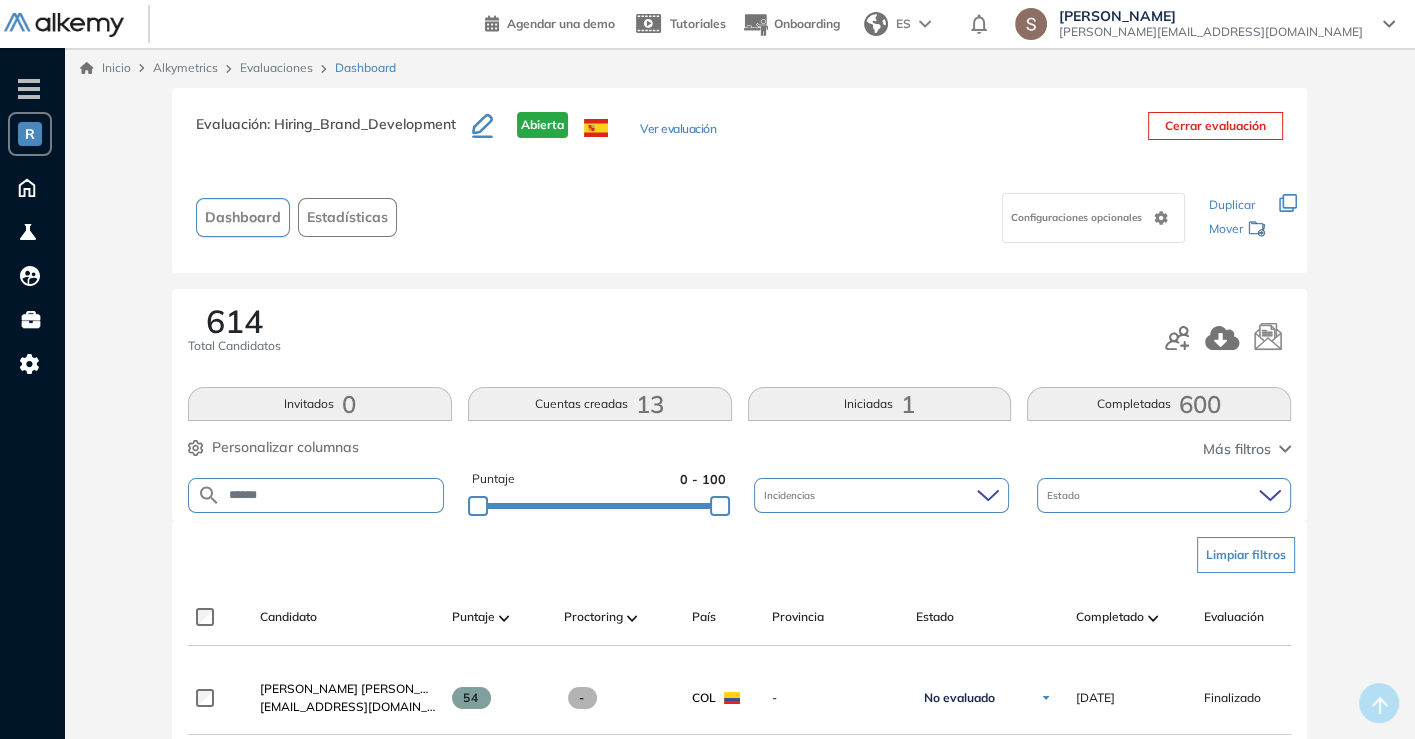 click on "Limpiar filtros" at bounding box center (743, 555) 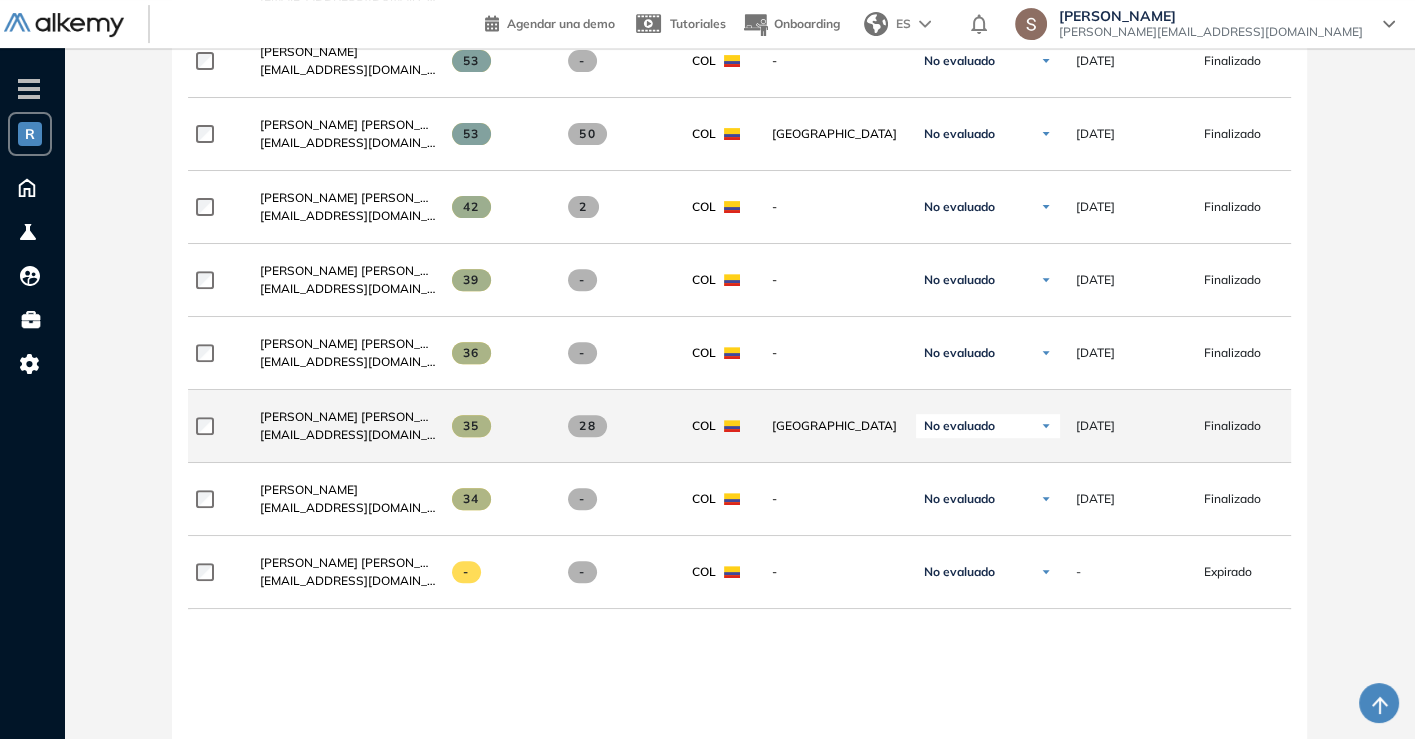 scroll, scrollTop: 0, scrollLeft: 0, axis: both 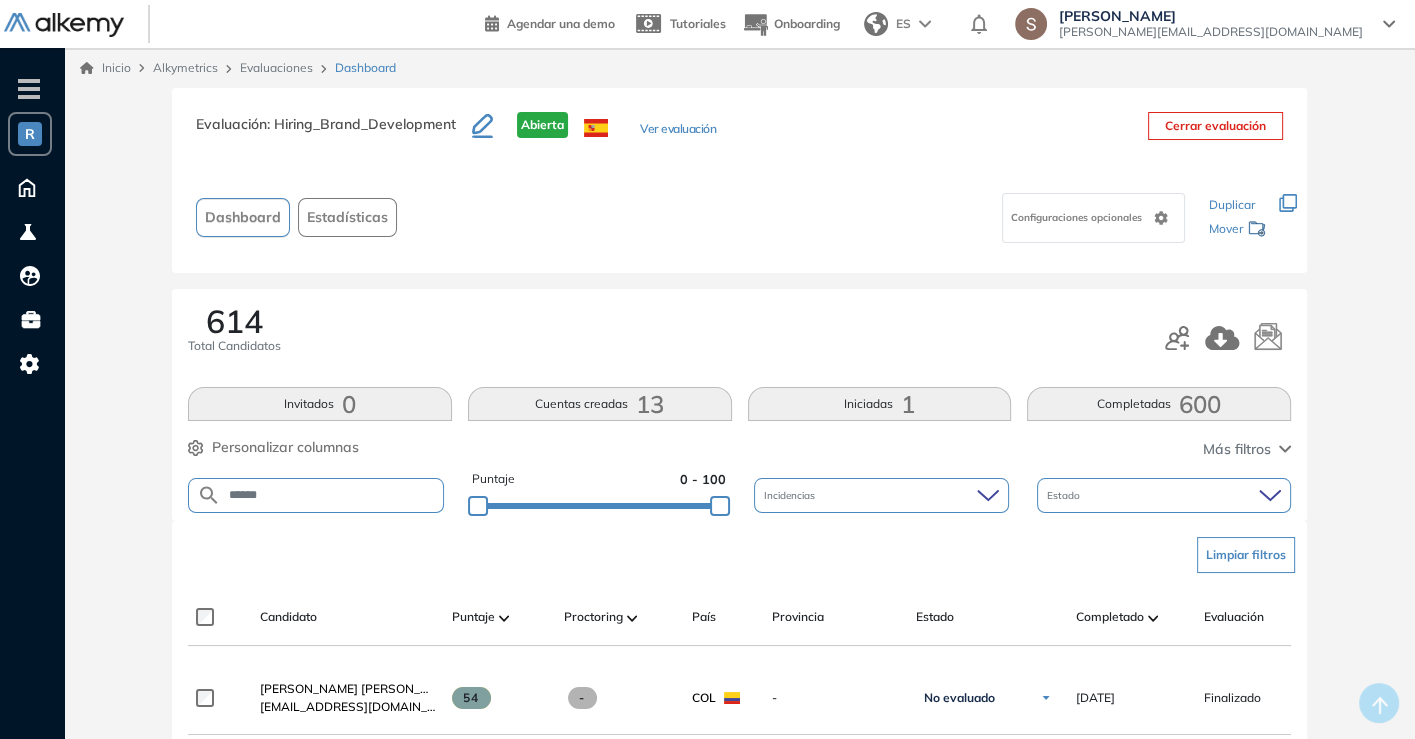 click on "******" at bounding box center [316, 495] 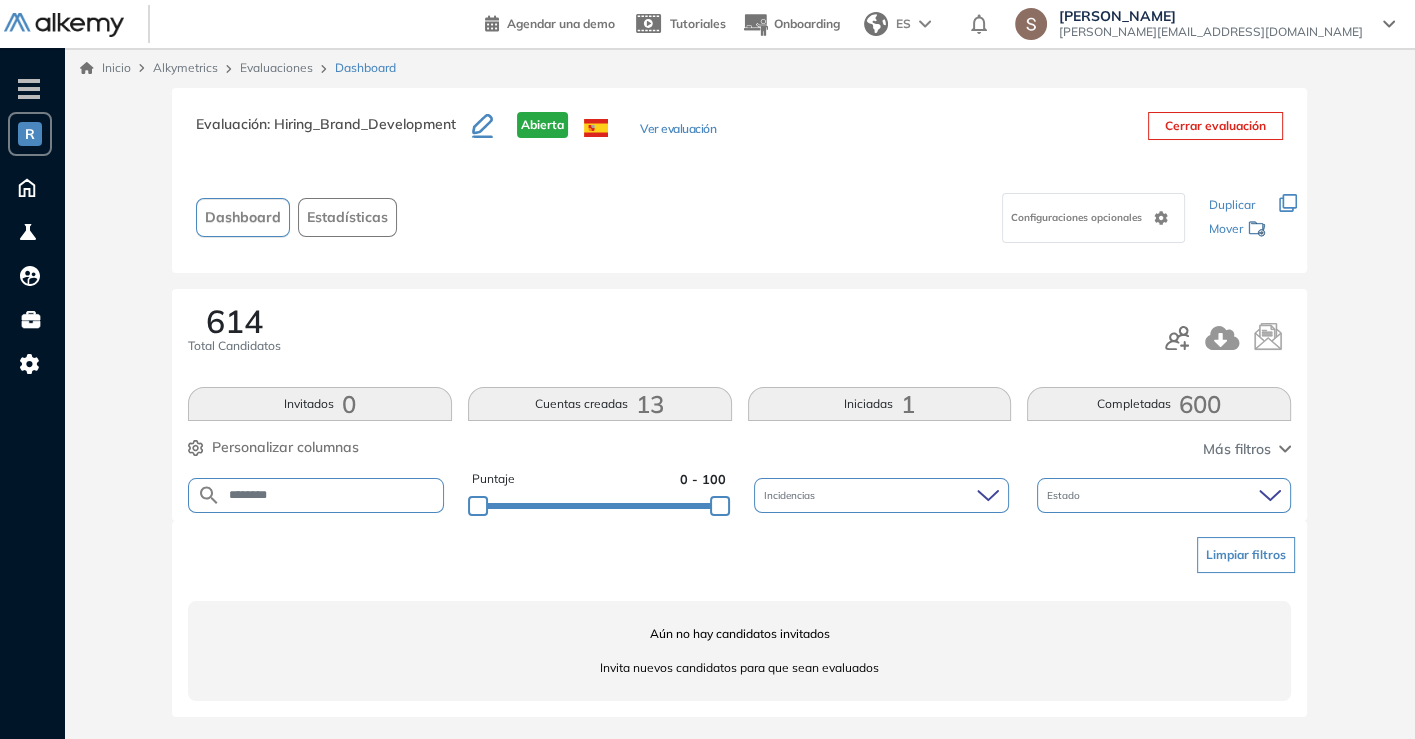 scroll, scrollTop: 0, scrollLeft: 0, axis: both 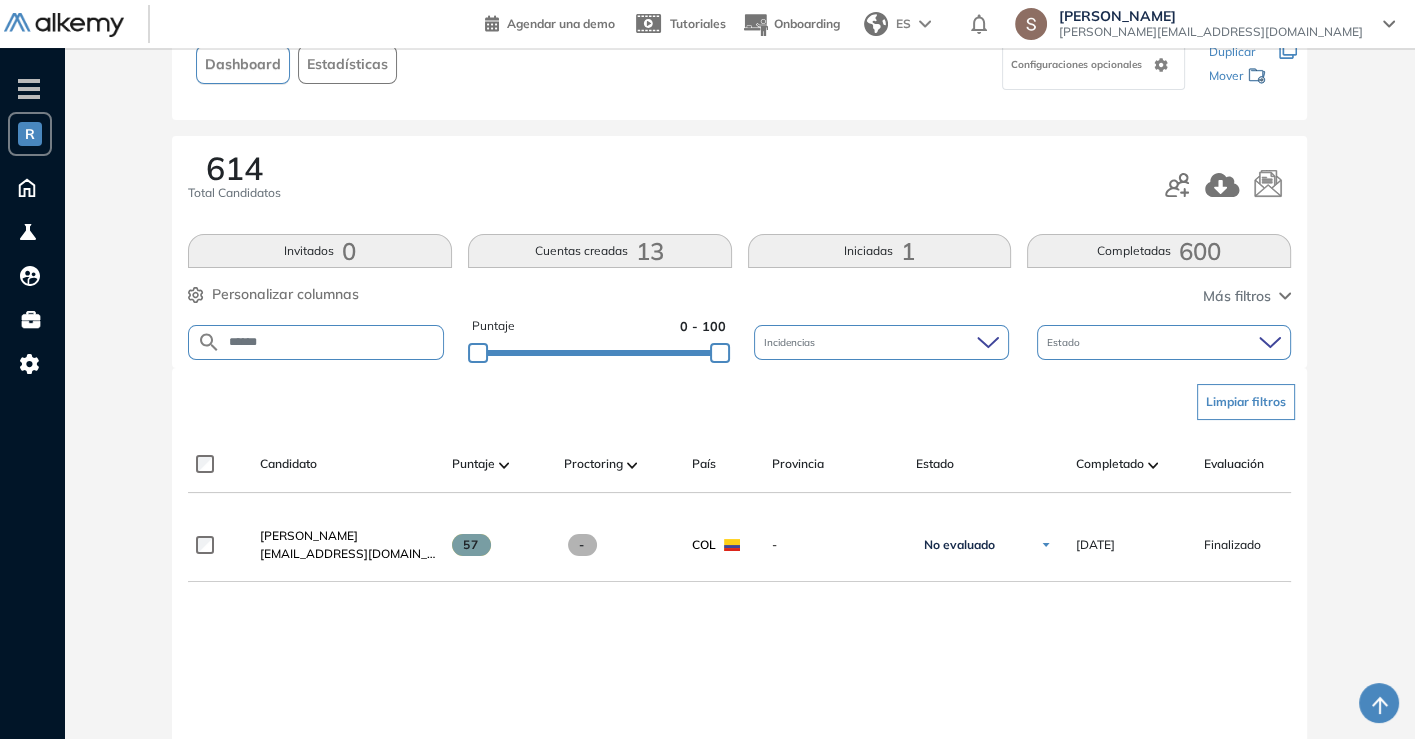 click on "******" at bounding box center [332, 342] 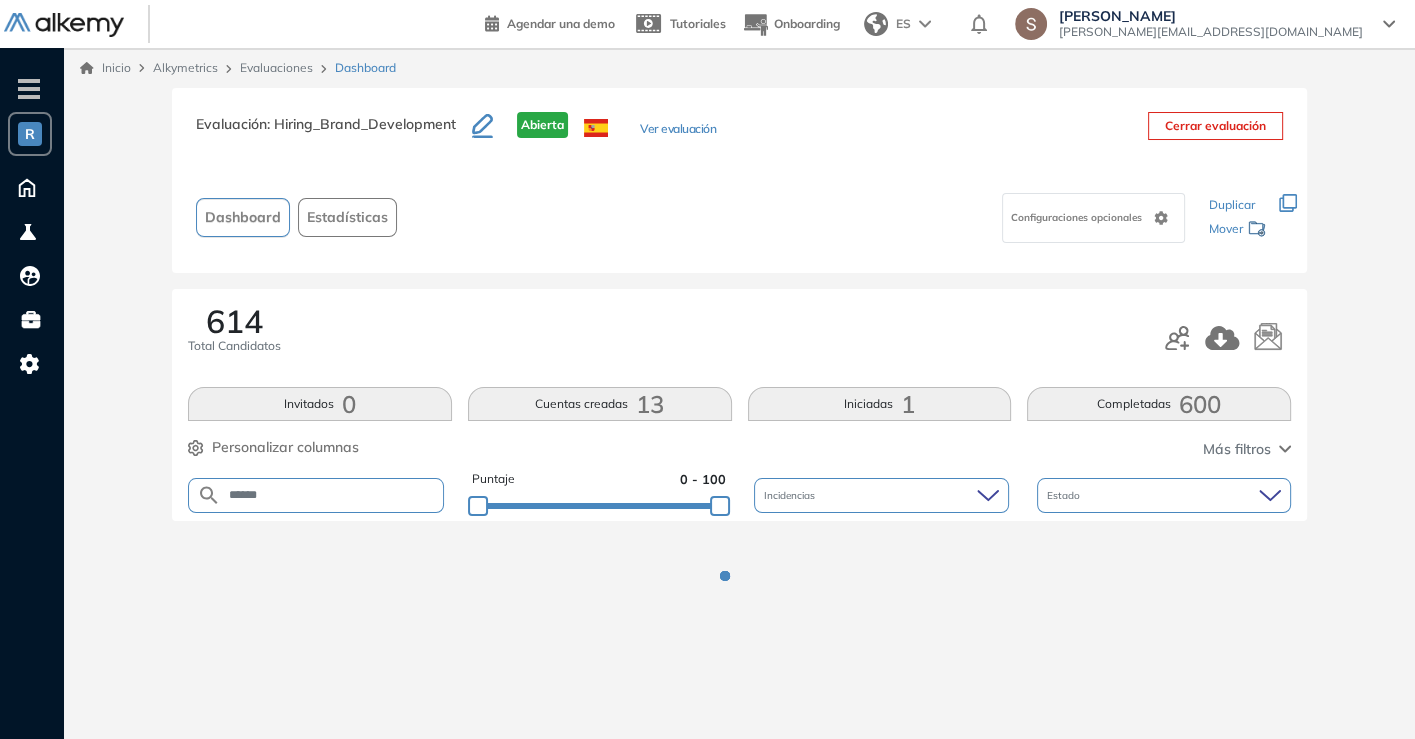 scroll, scrollTop: 0, scrollLeft: 0, axis: both 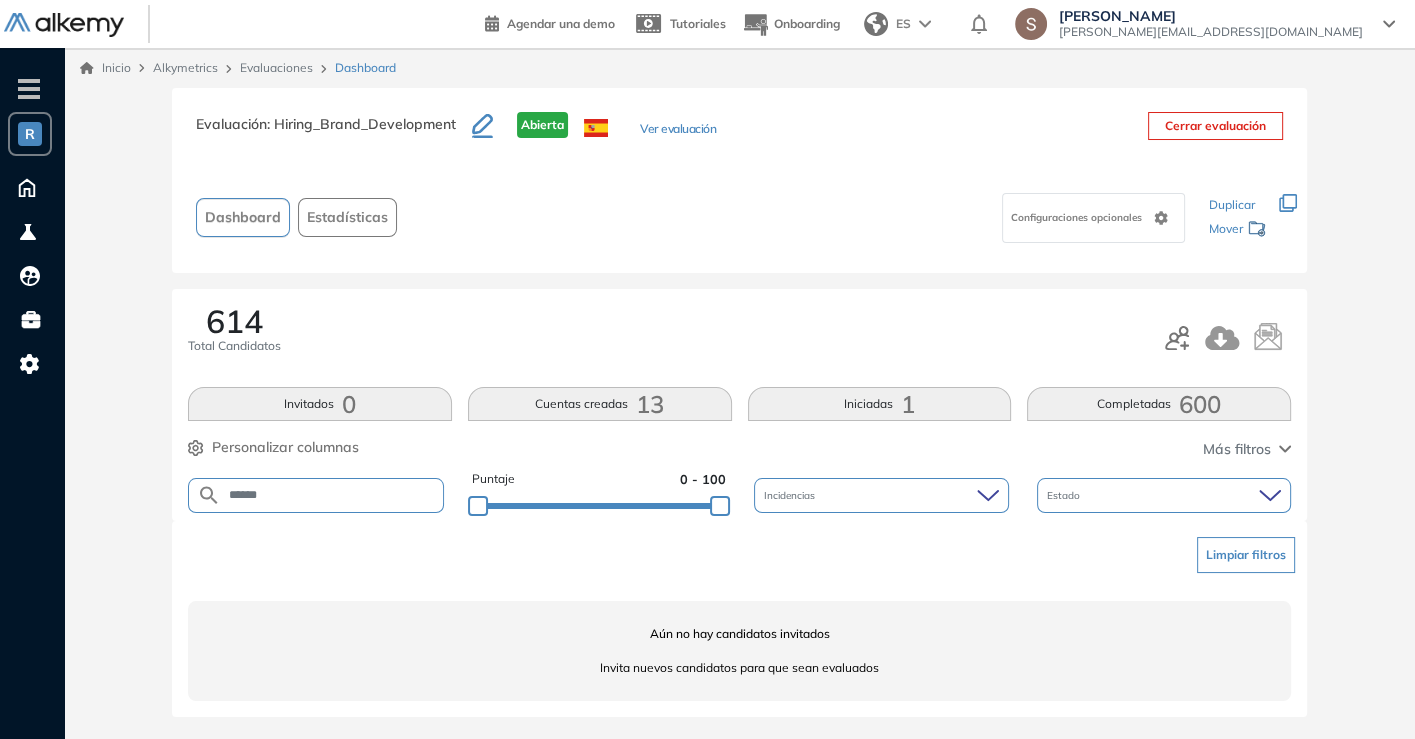 click on "******" at bounding box center [332, 495] 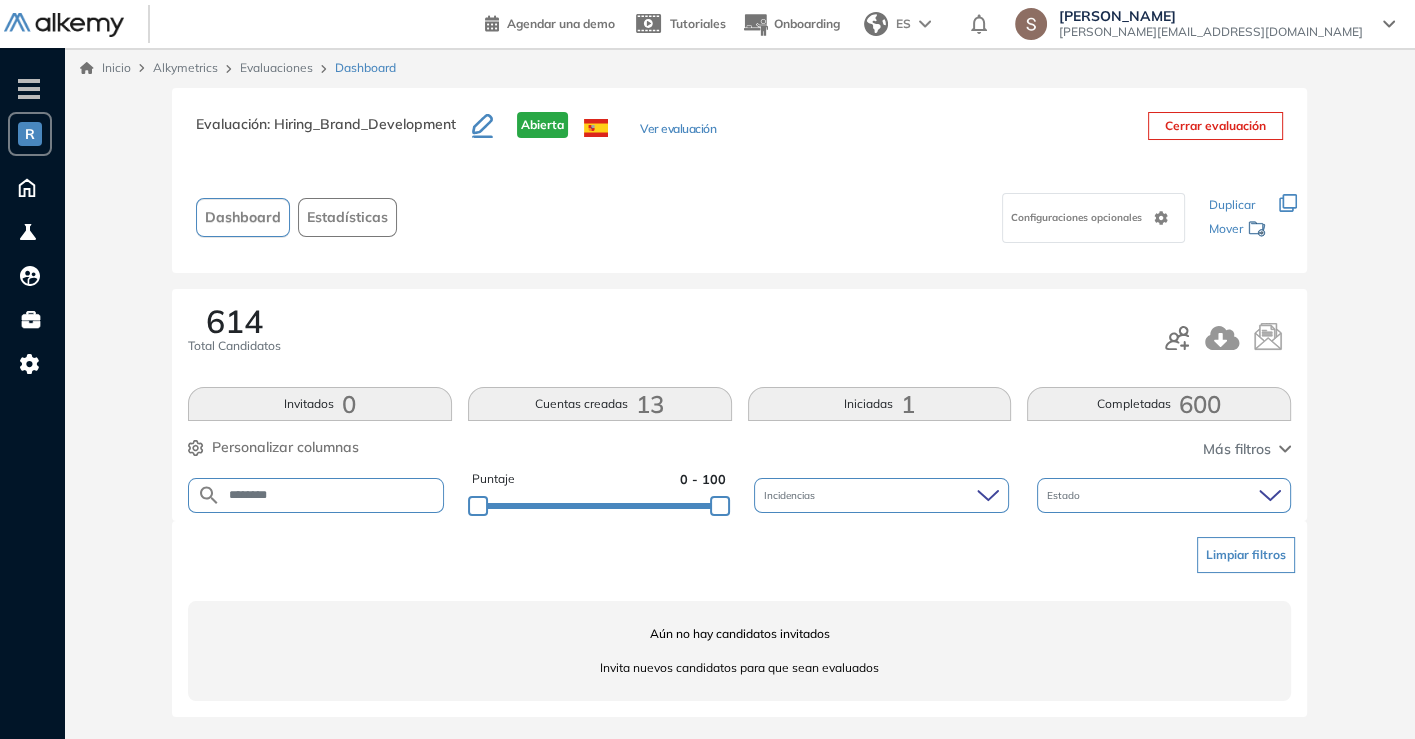 drag, startPoint x: 385, startPoint y: 471, endPoint x: 354, endPoint y: 504, distance: 45.276924 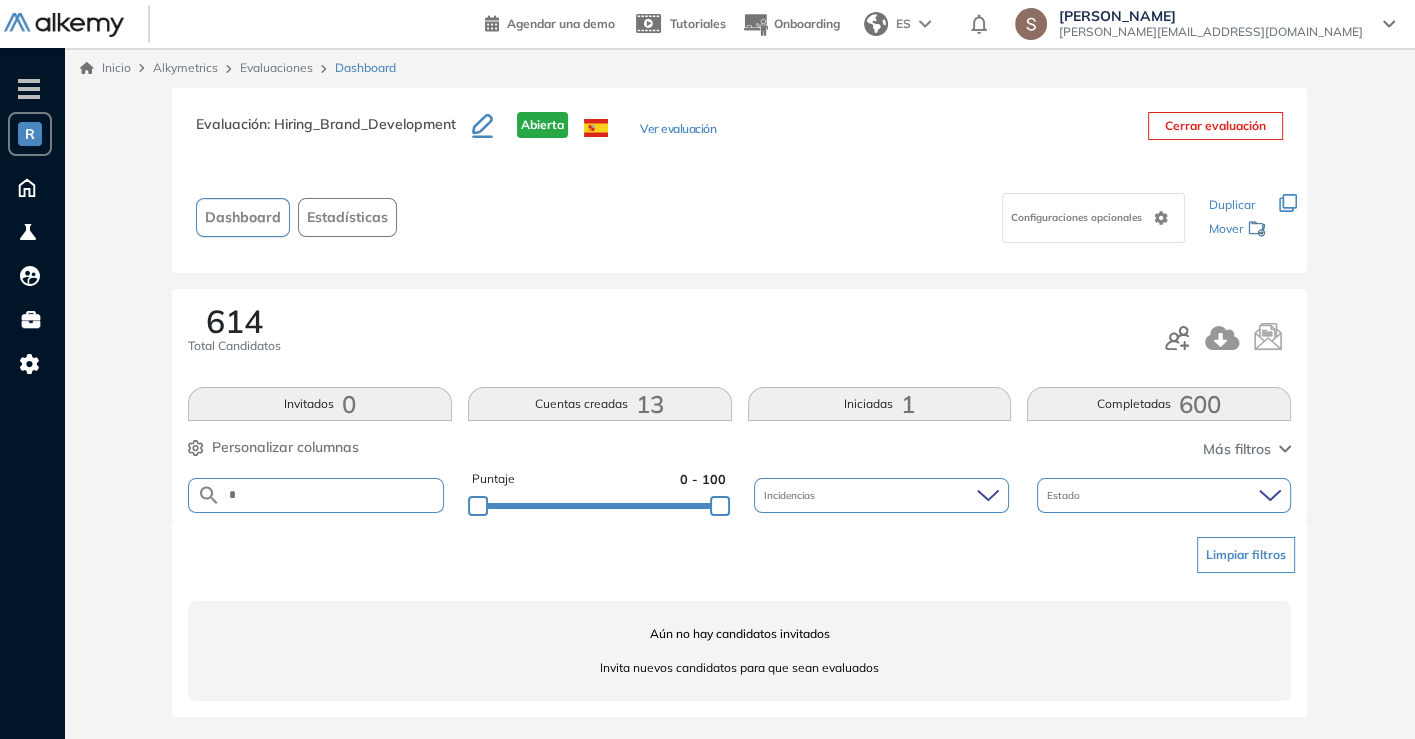 click on "*" at bounding box center (332, 495) 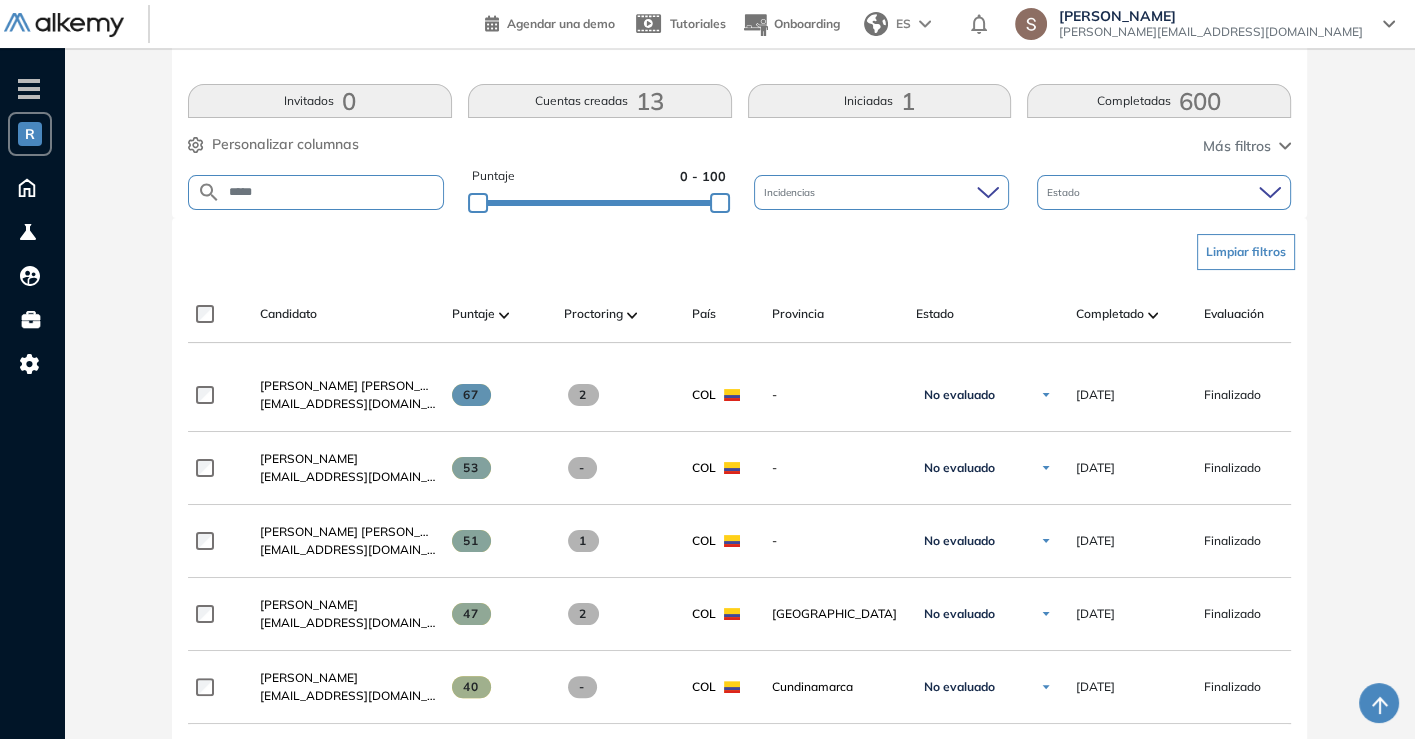 scroll, scrollTop: 328, scrollLeft: 0, axis: vertical 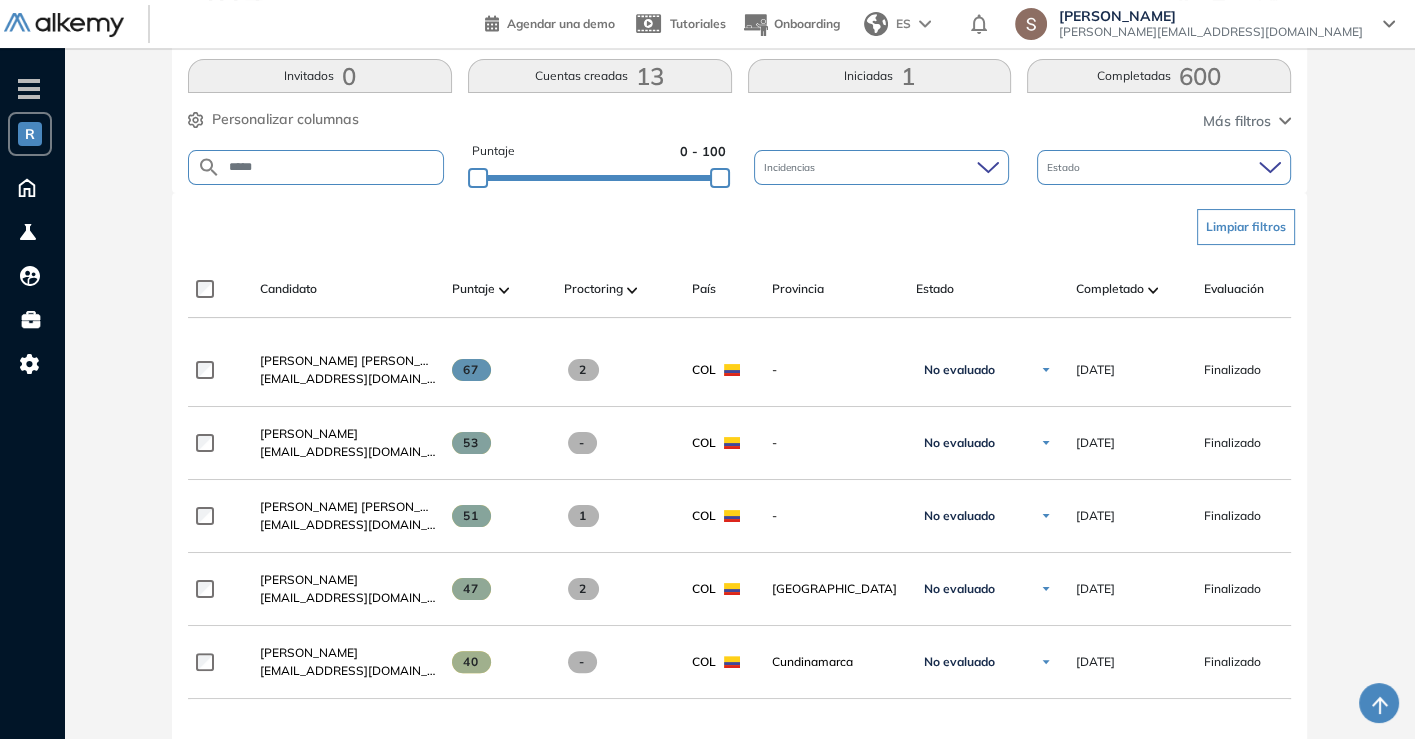 click on "*****" at bounding box center [332, 167] 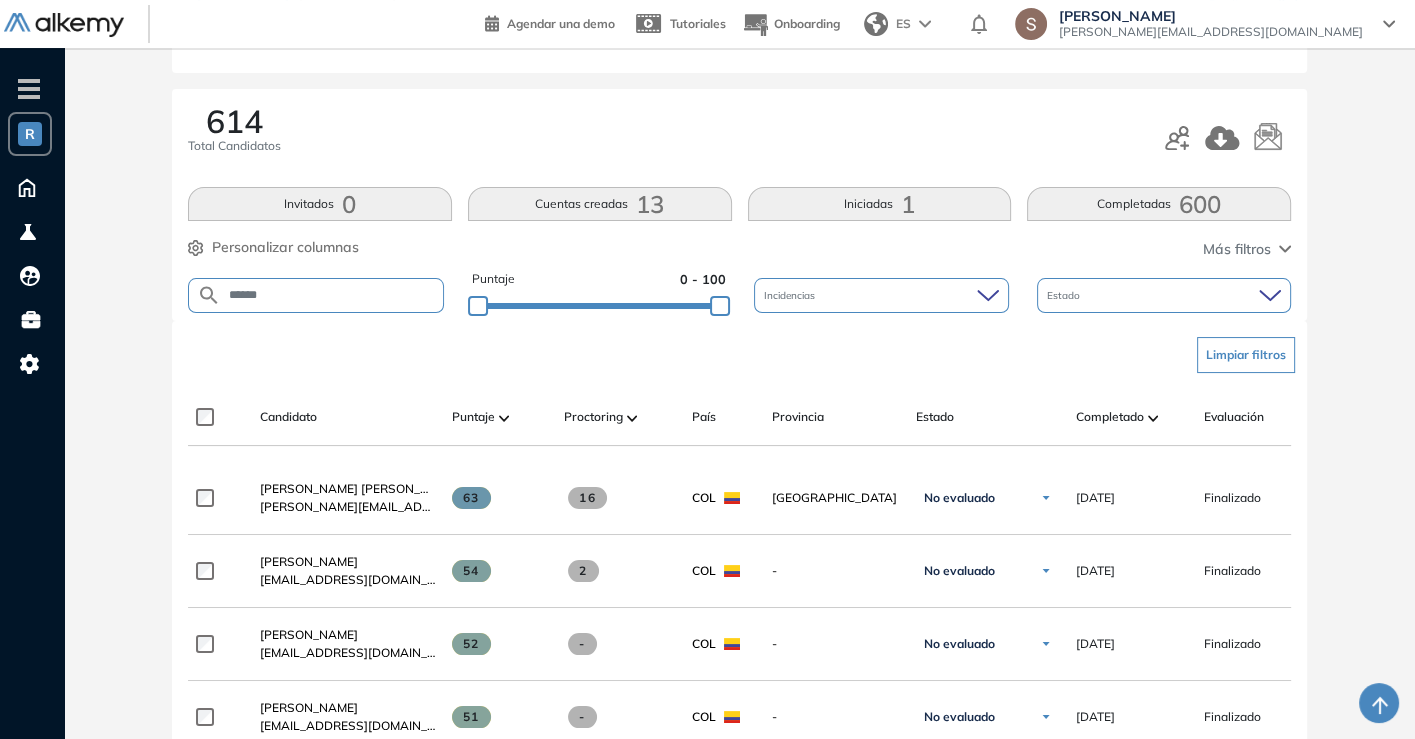 scroll, scrollTop: 197, scrollLeft: 0, axis: vertical 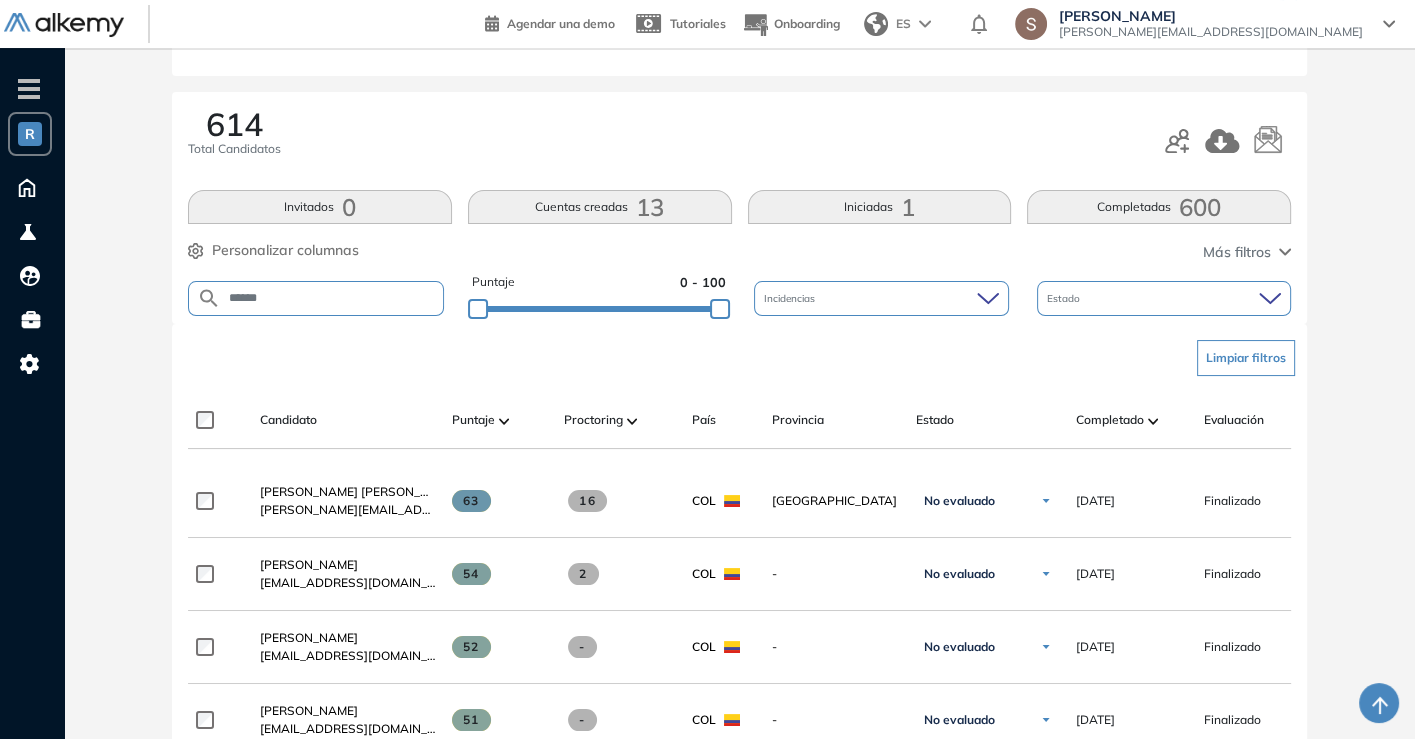 click on "******" at bounding box center (332, 298) 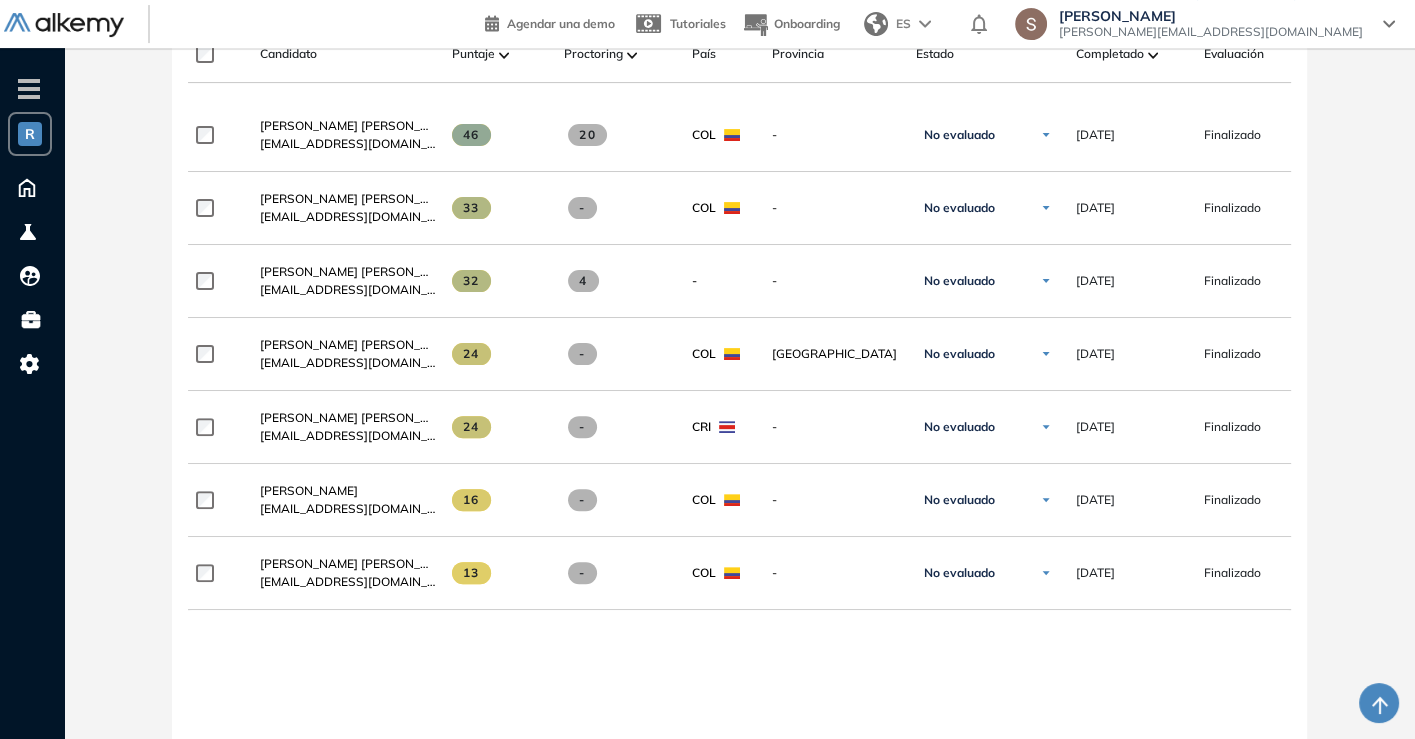 scroll, scrollTop: 570, scrollLeft: 0, axis: vertical 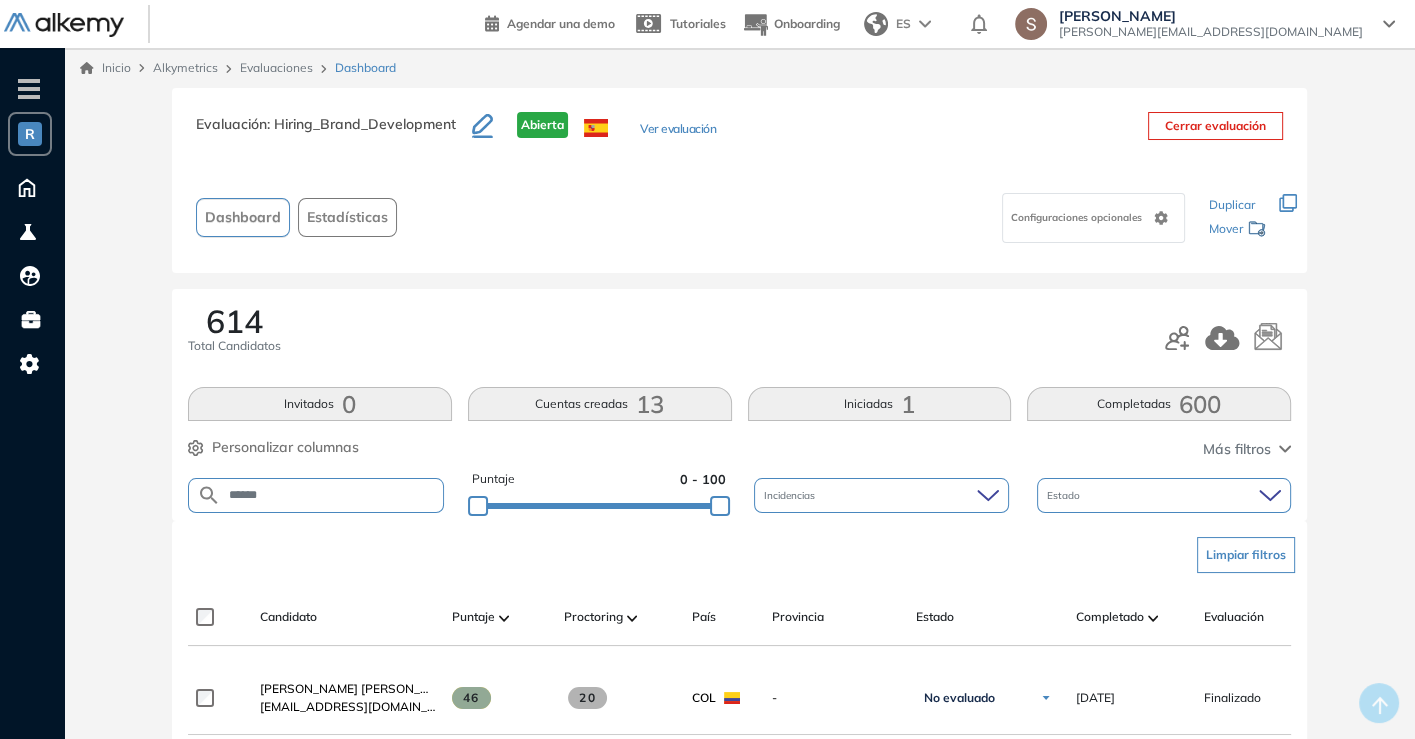 drag, startPoint x: 380, startPoint y: 485, endPoint x: 365, endPoint y: 514, distance: 32.649654 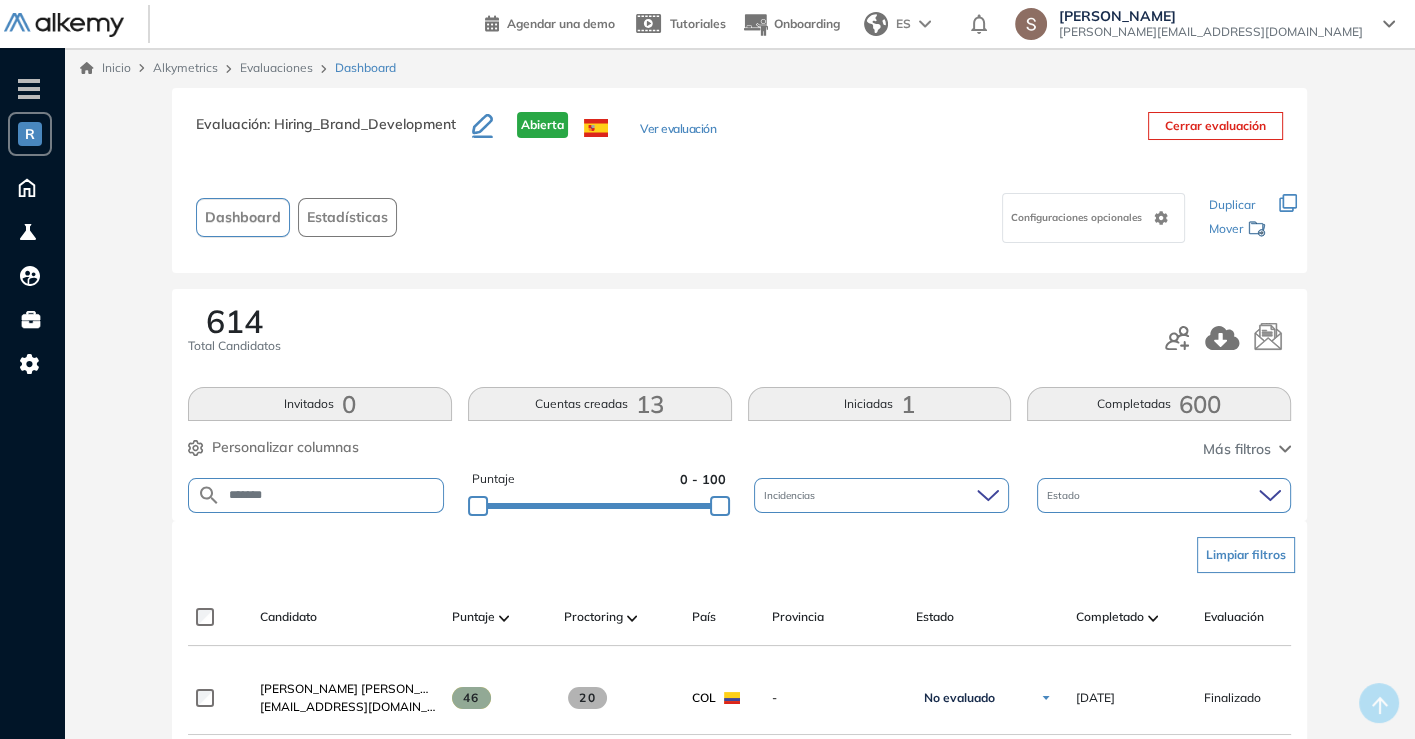 type on "*******" 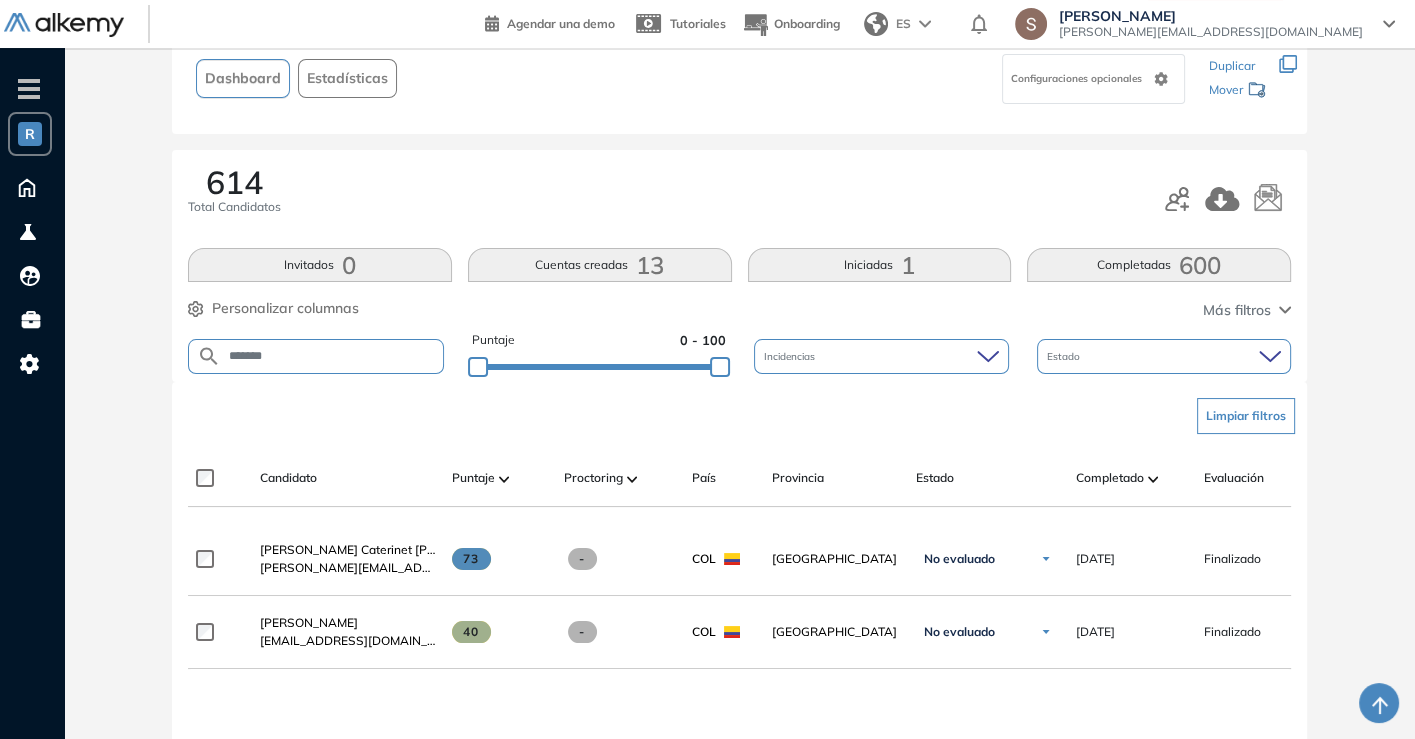 scroll, scrollTop: 140, scrollLeft: 0, axis: vertical 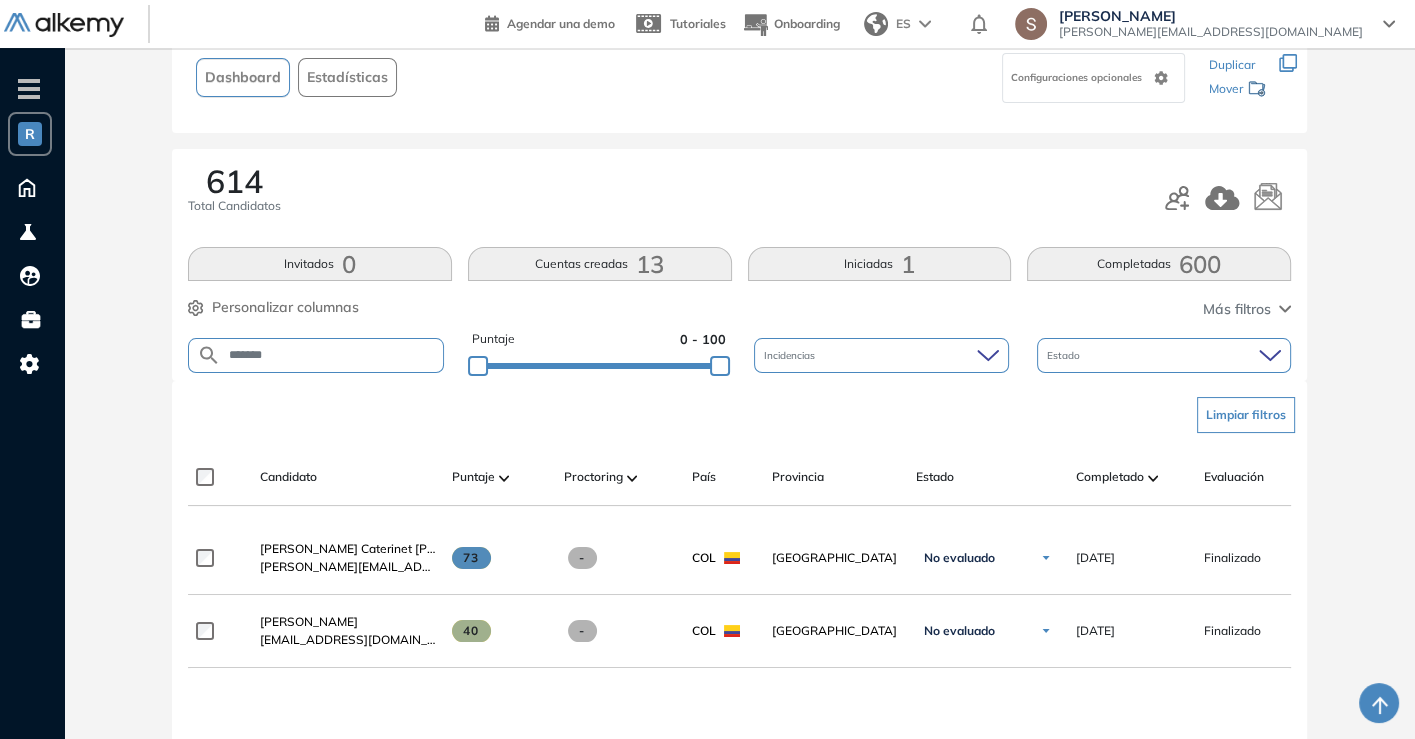click on "*******" at bounding box center (332, 355) 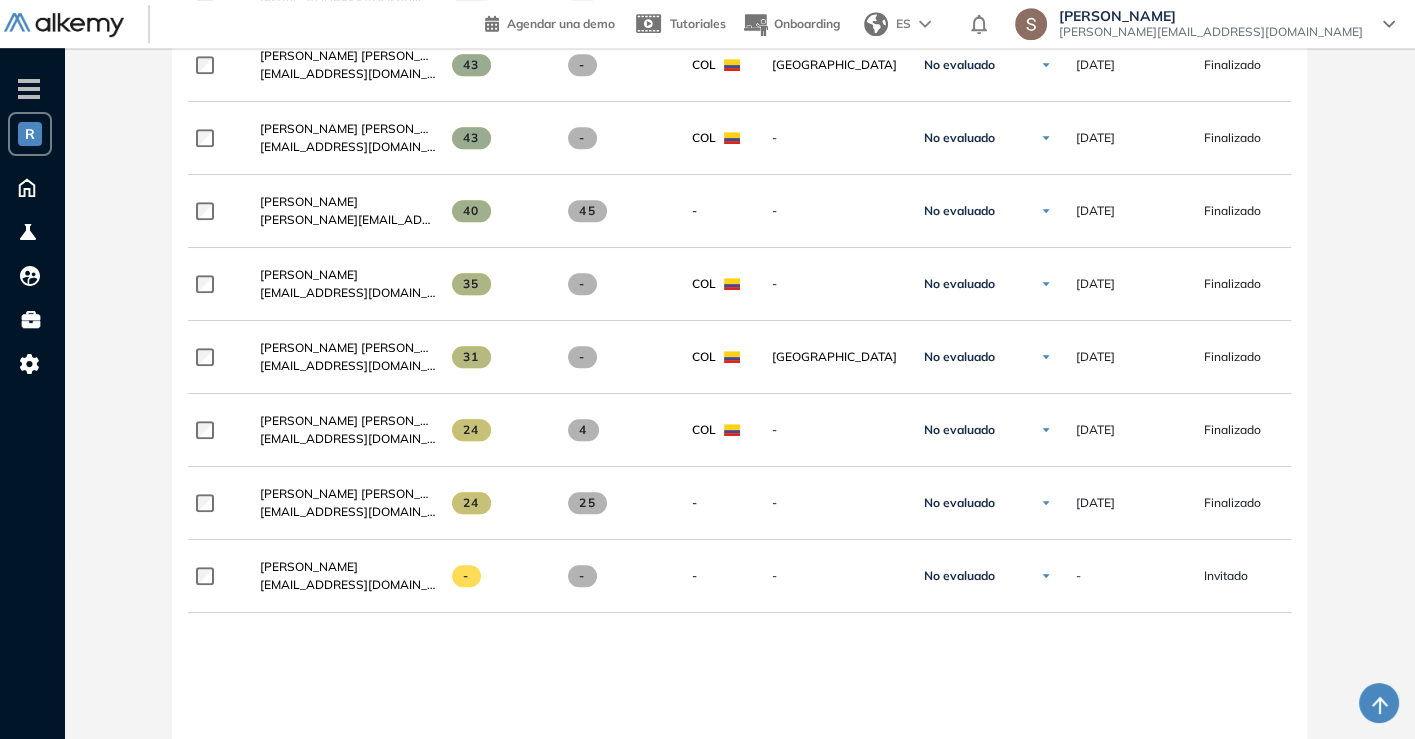scroll, scrollTop: 1145, scrollLeft: 0, axis: vertical 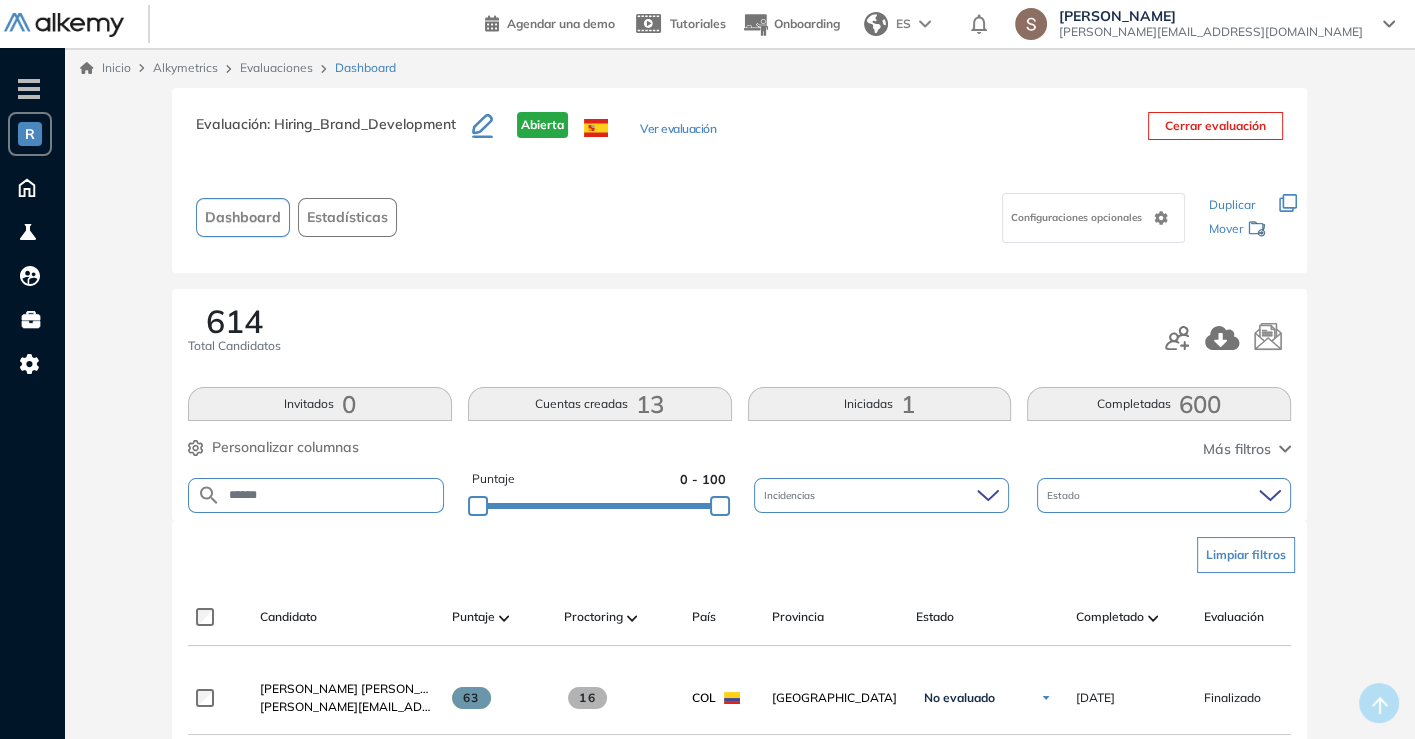 click on "******" at bounding box center (332, 495) 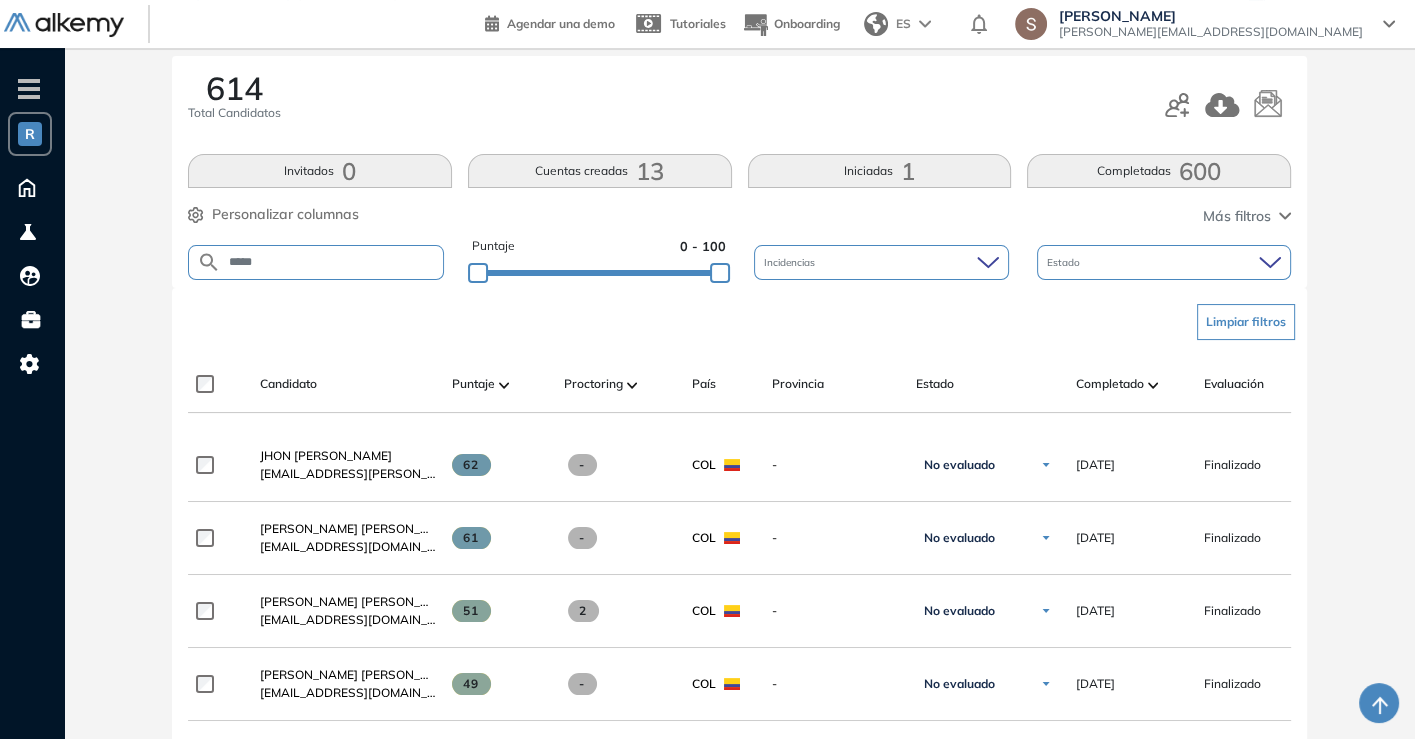 scroll, scrollTop: 275, scrollLeft: 0, axis: vertical 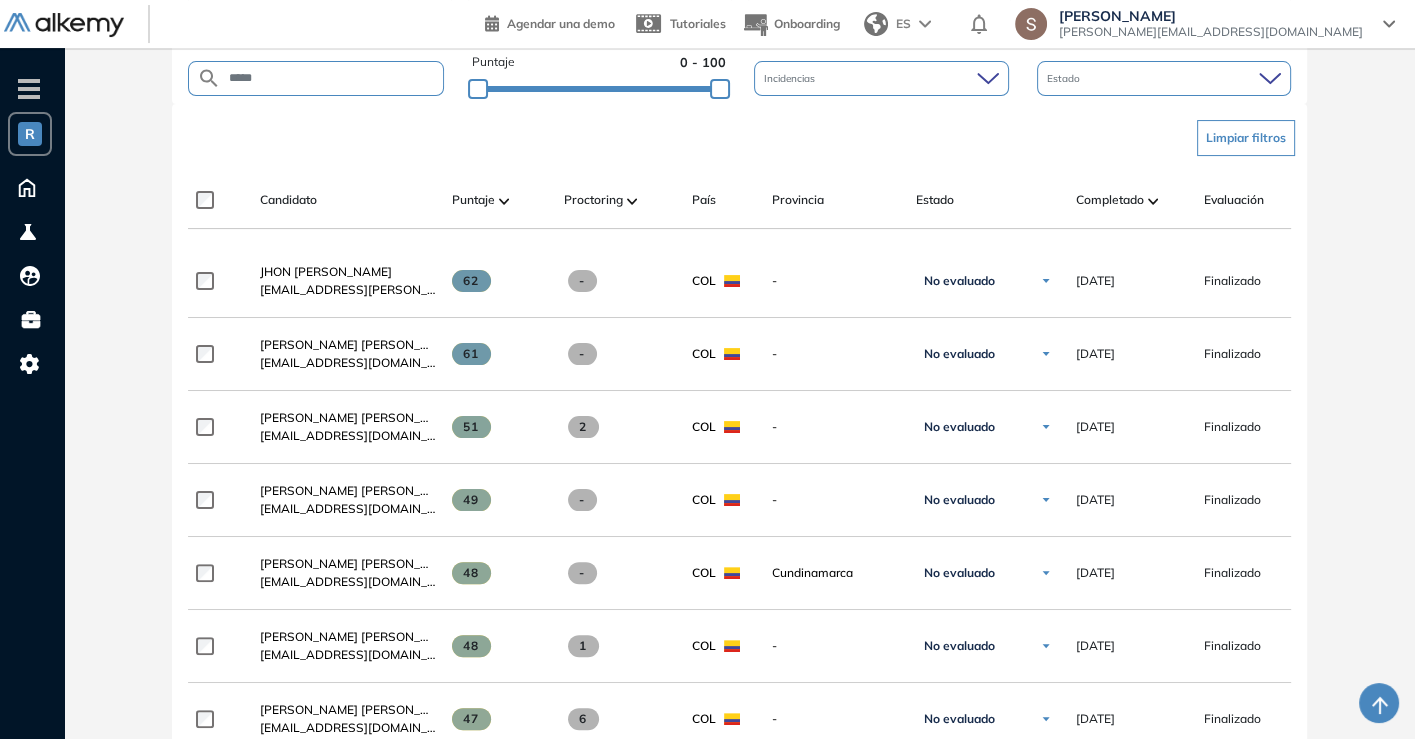 click on "*****" at bounding box center [316, 78] 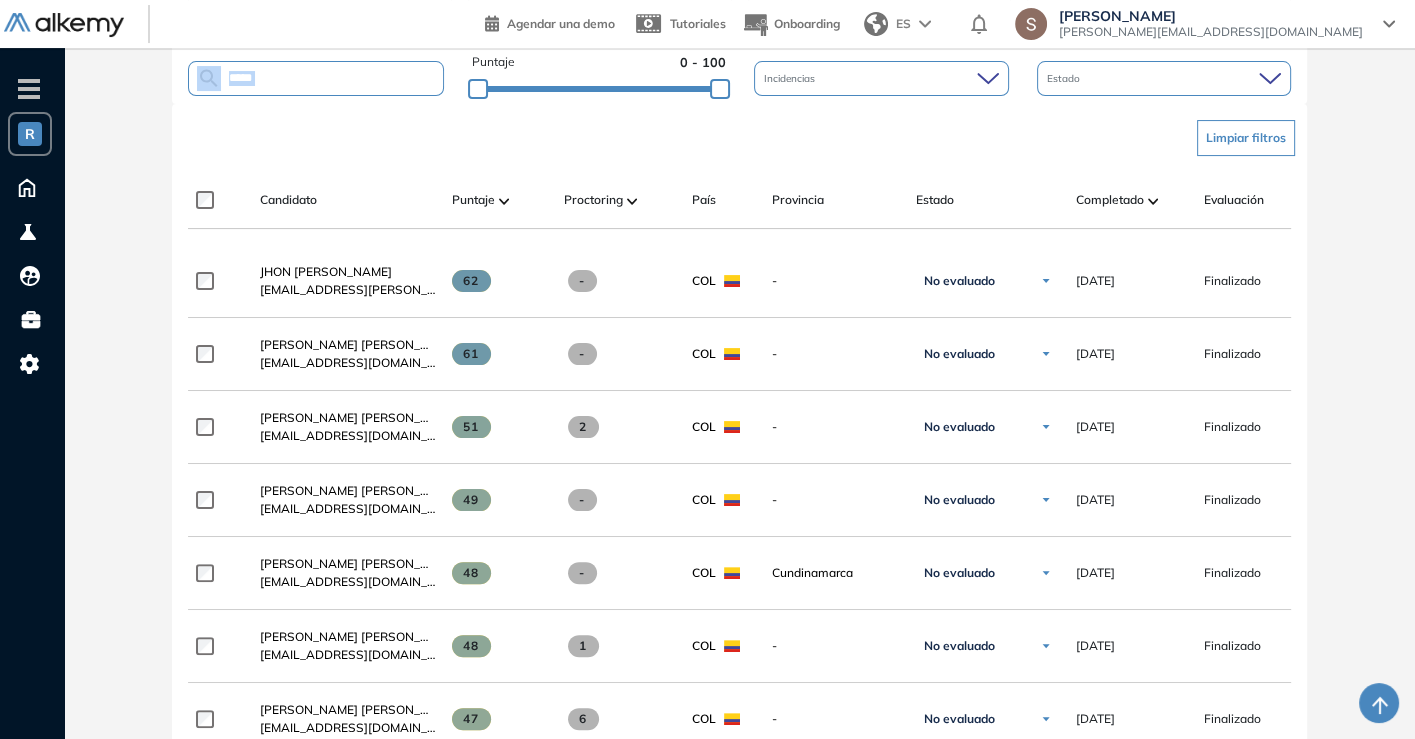 click on "*****" at bounding box center (316, 78) 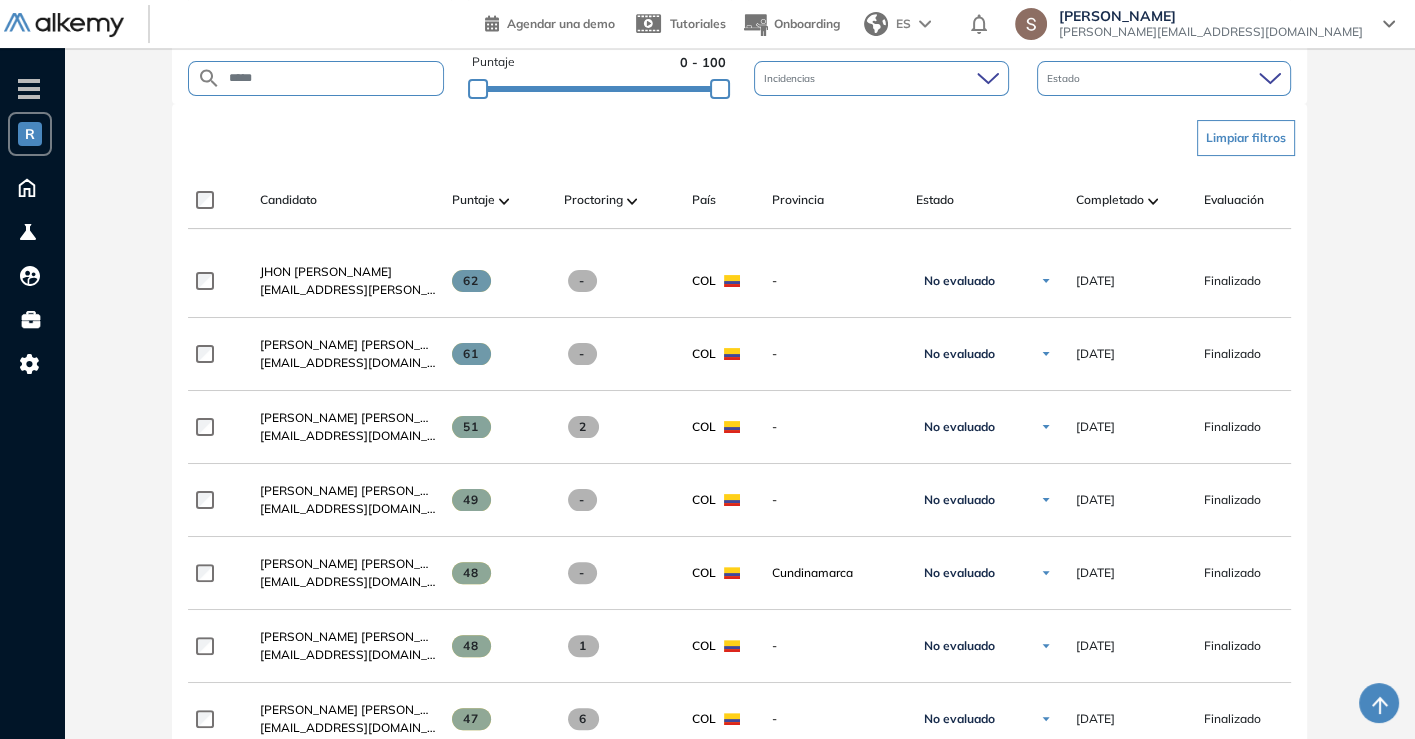 click on "*****" at bounding box center (332, 78) 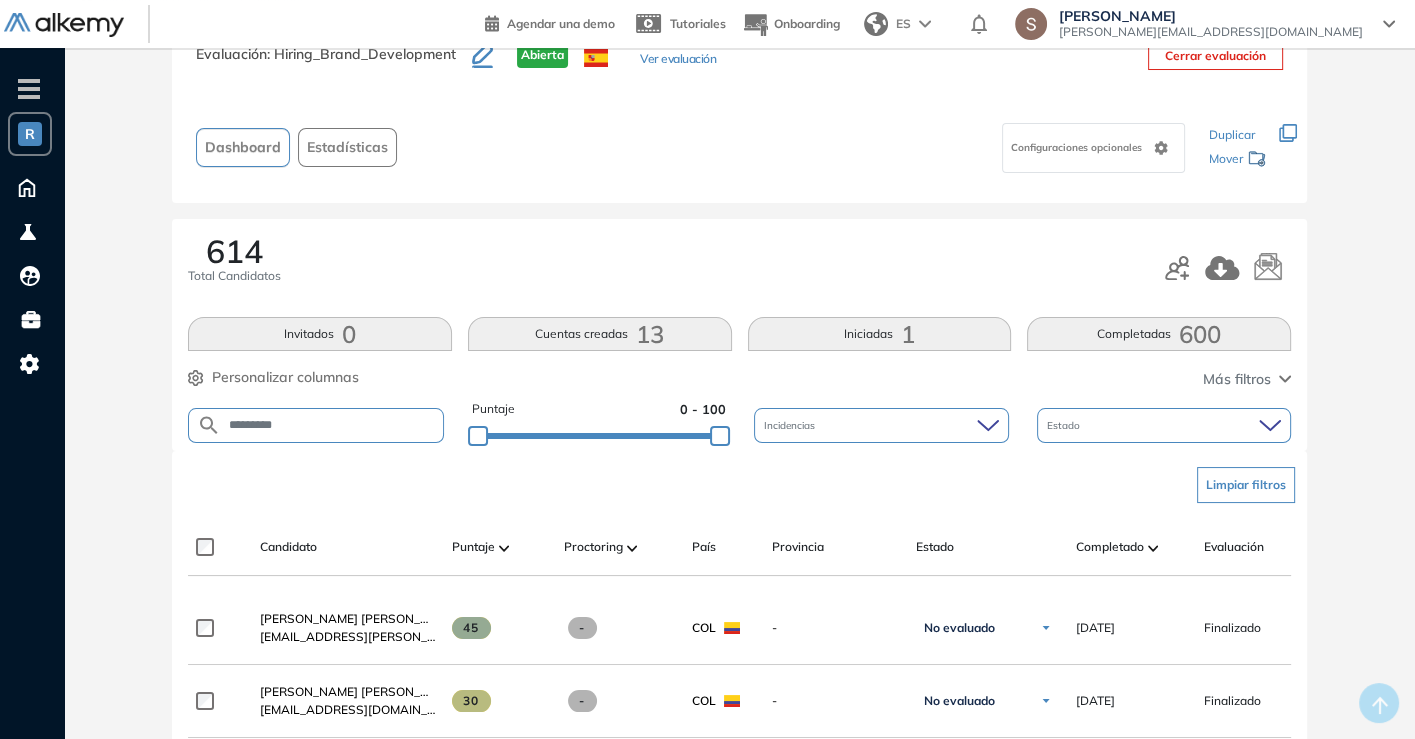 scroll, scrollTop: 72, scrollLeft: 0, axis: vertical 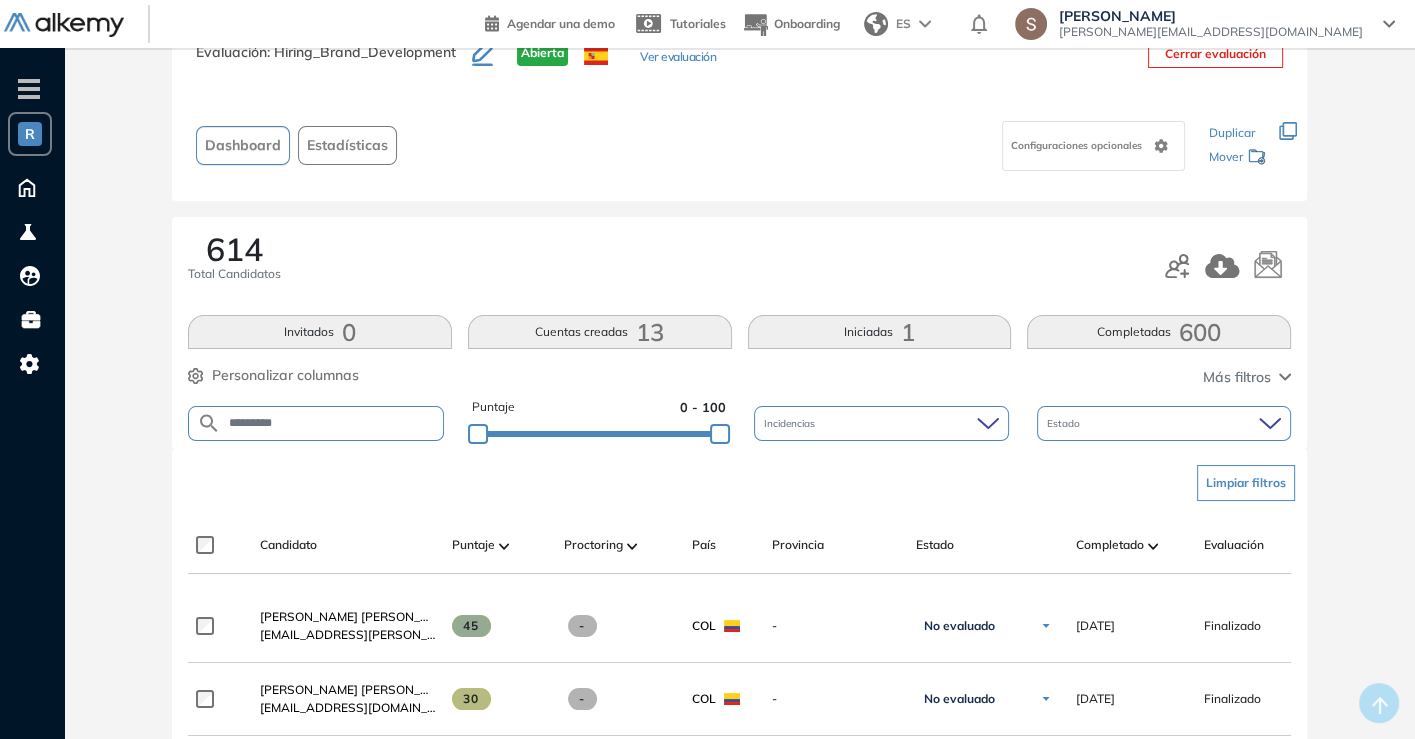 click on "*********" at bounding box center (332, 423) 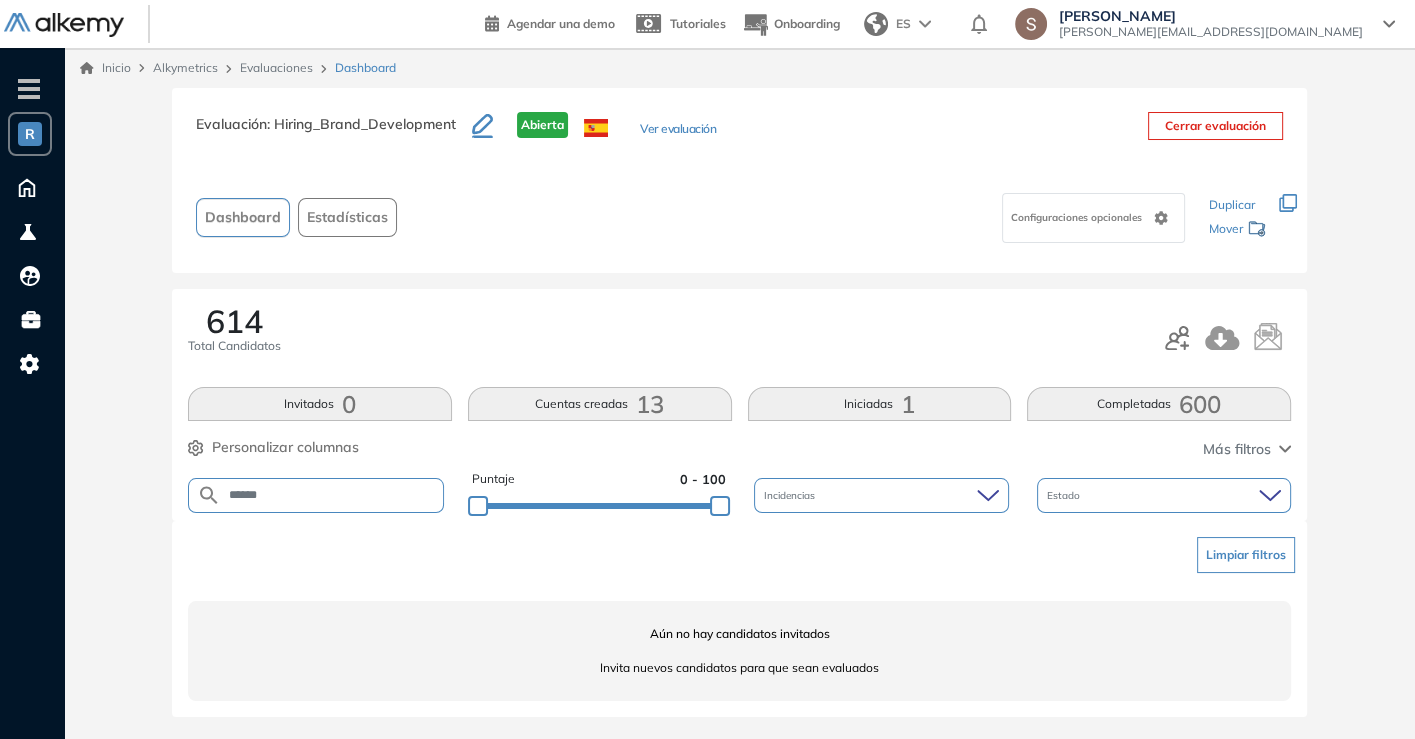 scroll, scrollTop: 0, scrollLeft: 0, axis: both 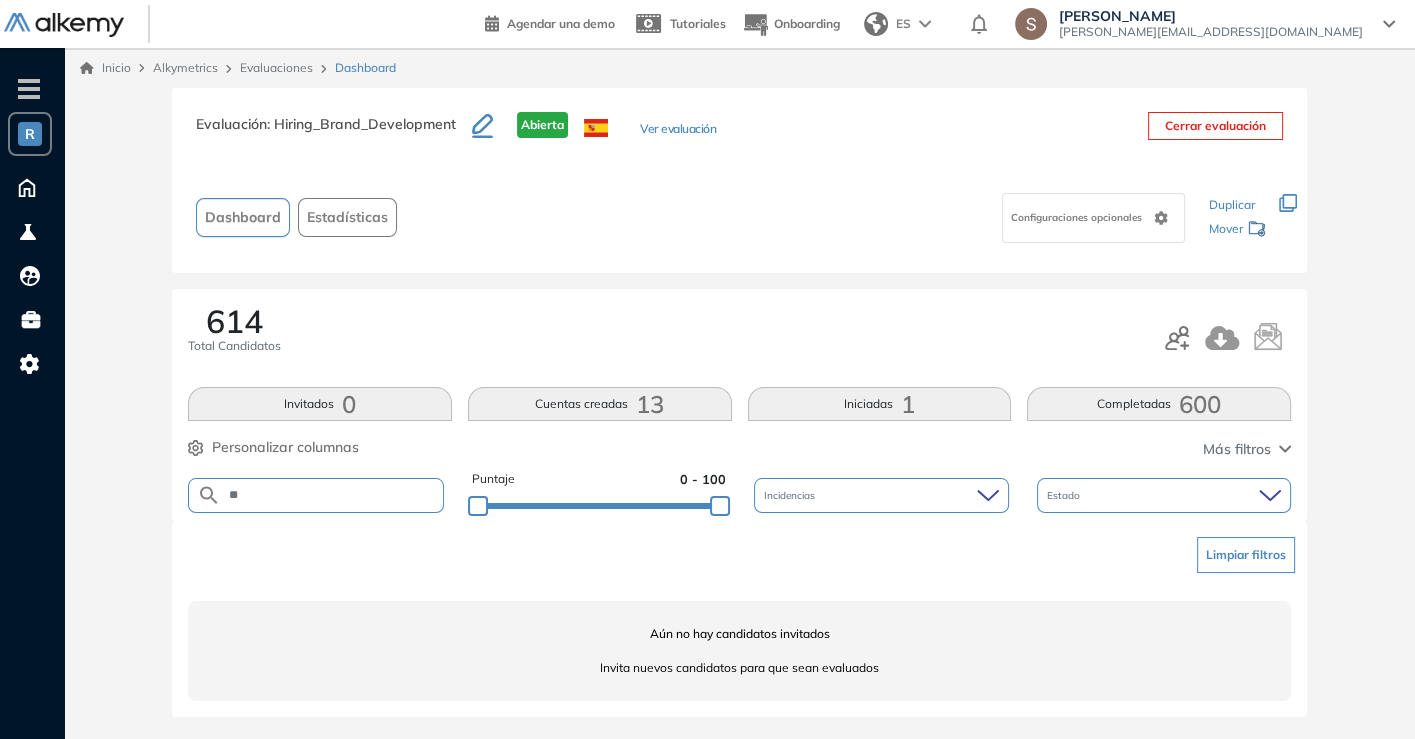 type on "*" 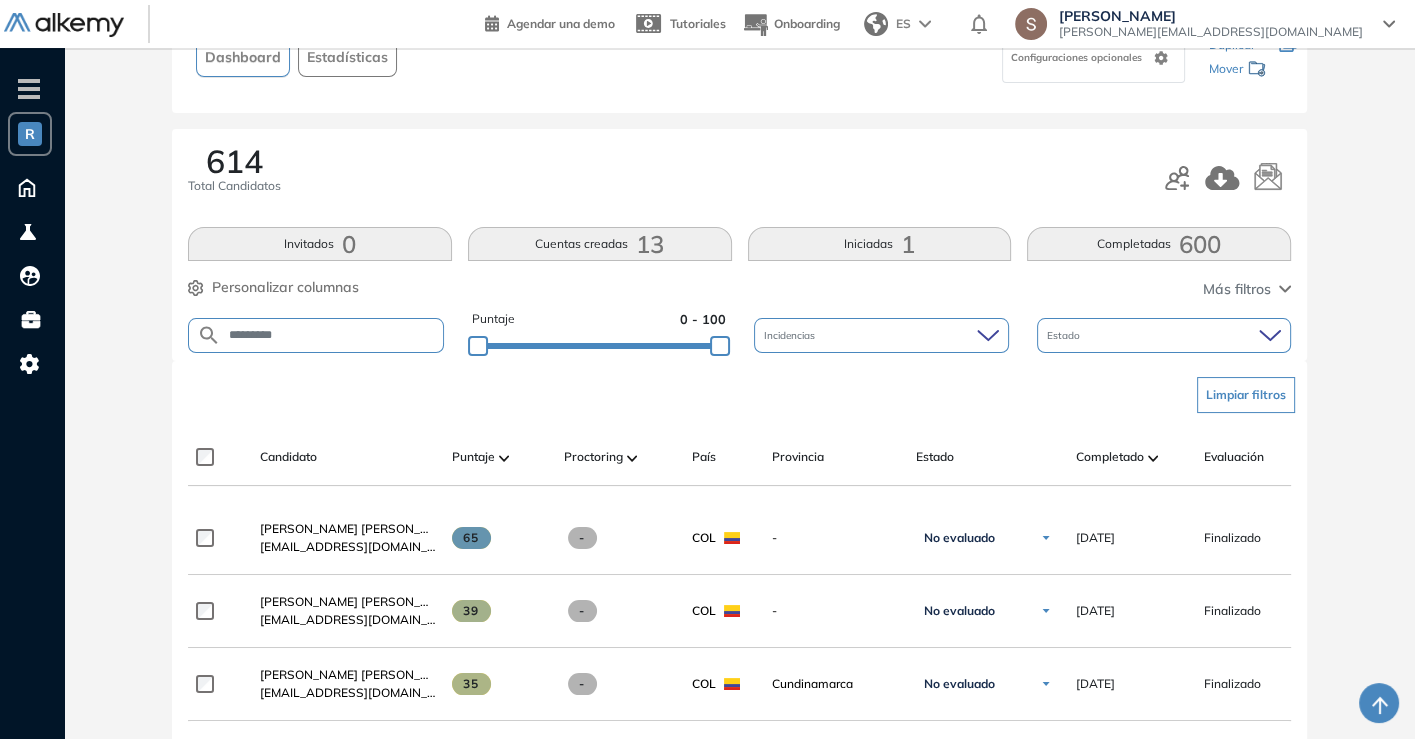 scroll, scrollTop: 251, scrollLeft: 0, axis: vertical 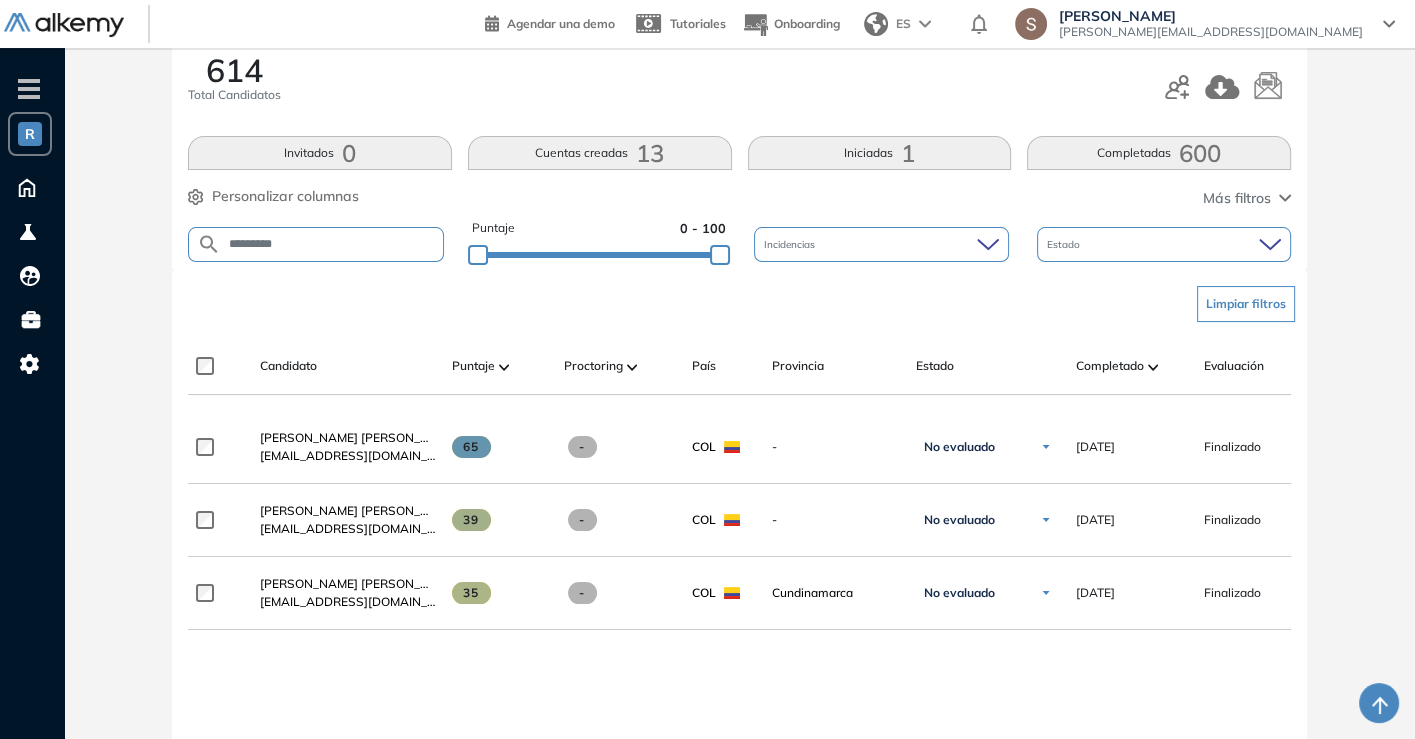 click on "*********" at bounding box center [332, 244] 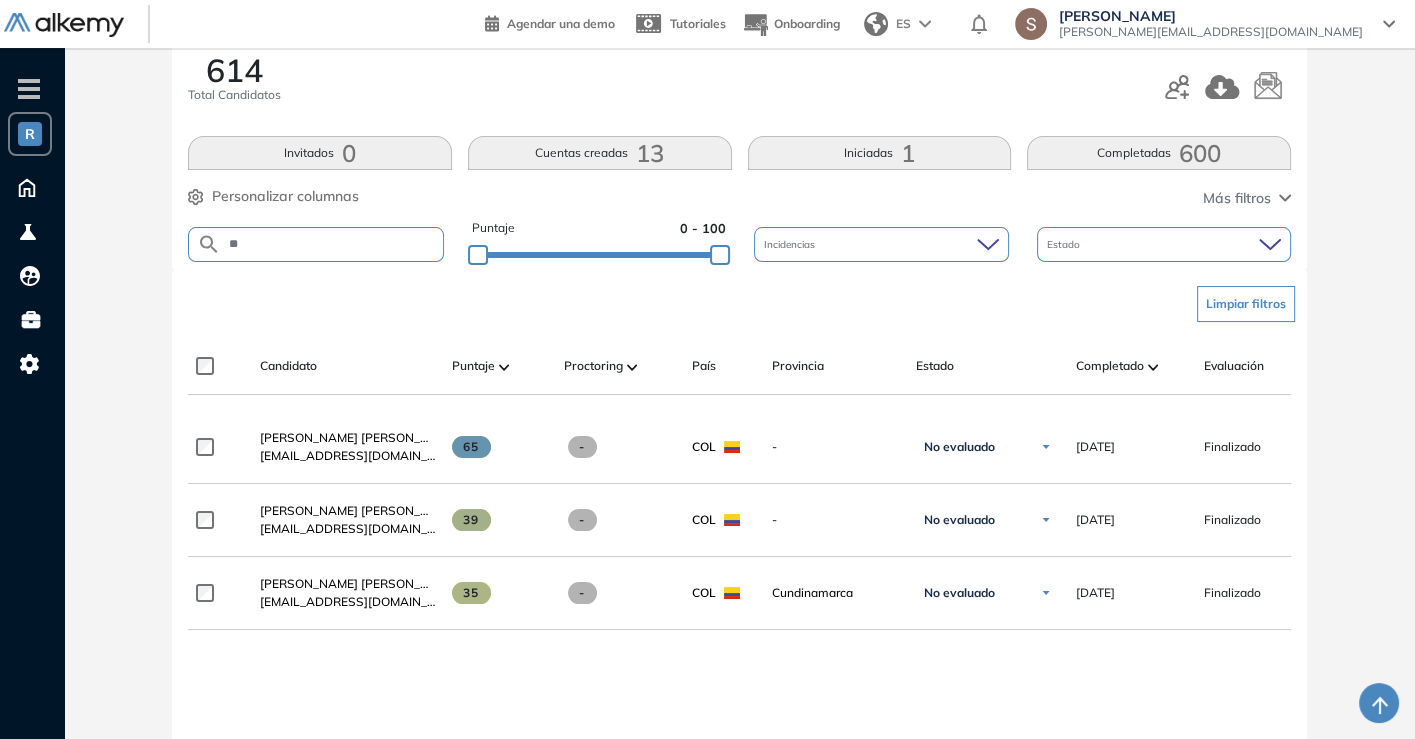 type on "*" 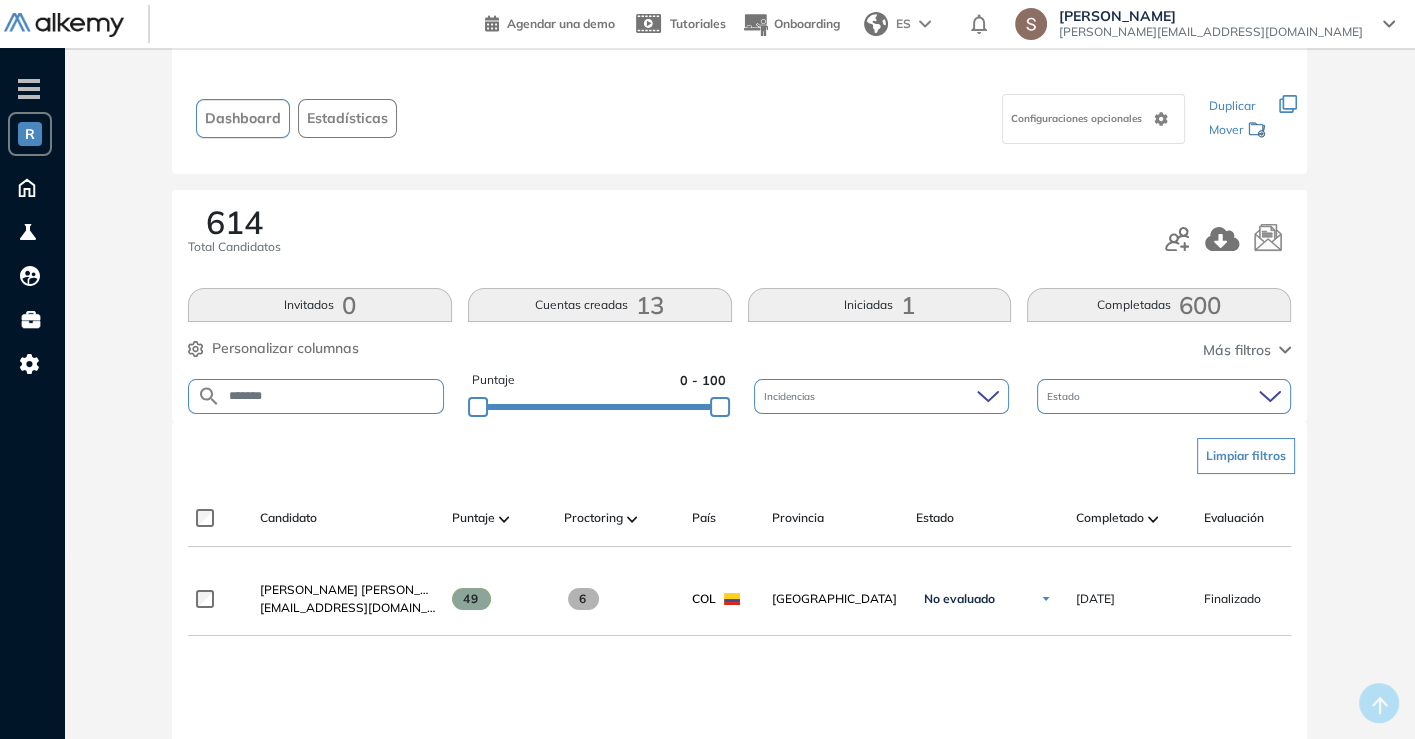 scroll, scrollTop: 104, scrollLeft: 0, axis: vertical 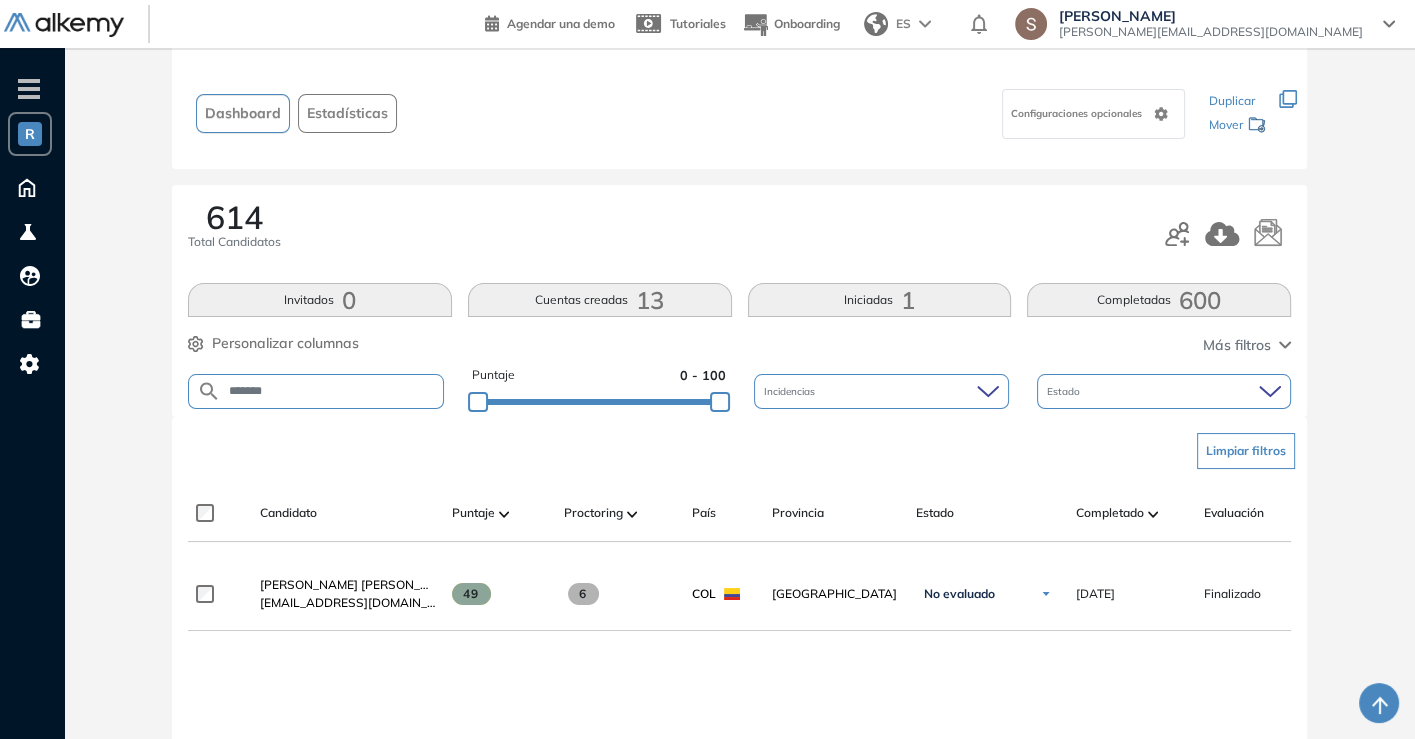 click on "*******" at bounding box center [332, 391] 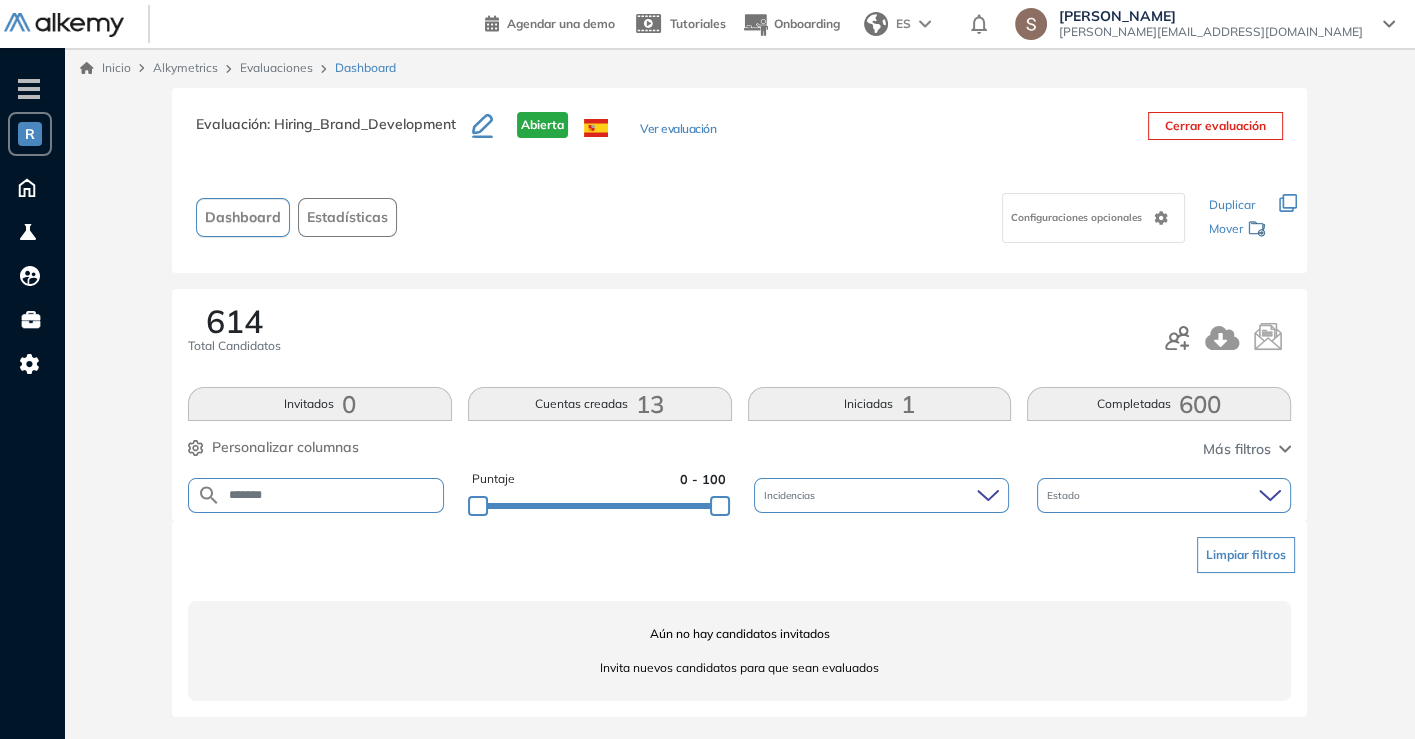 scroll, scrollTop: 0, scrollLeft: 0, axis: both 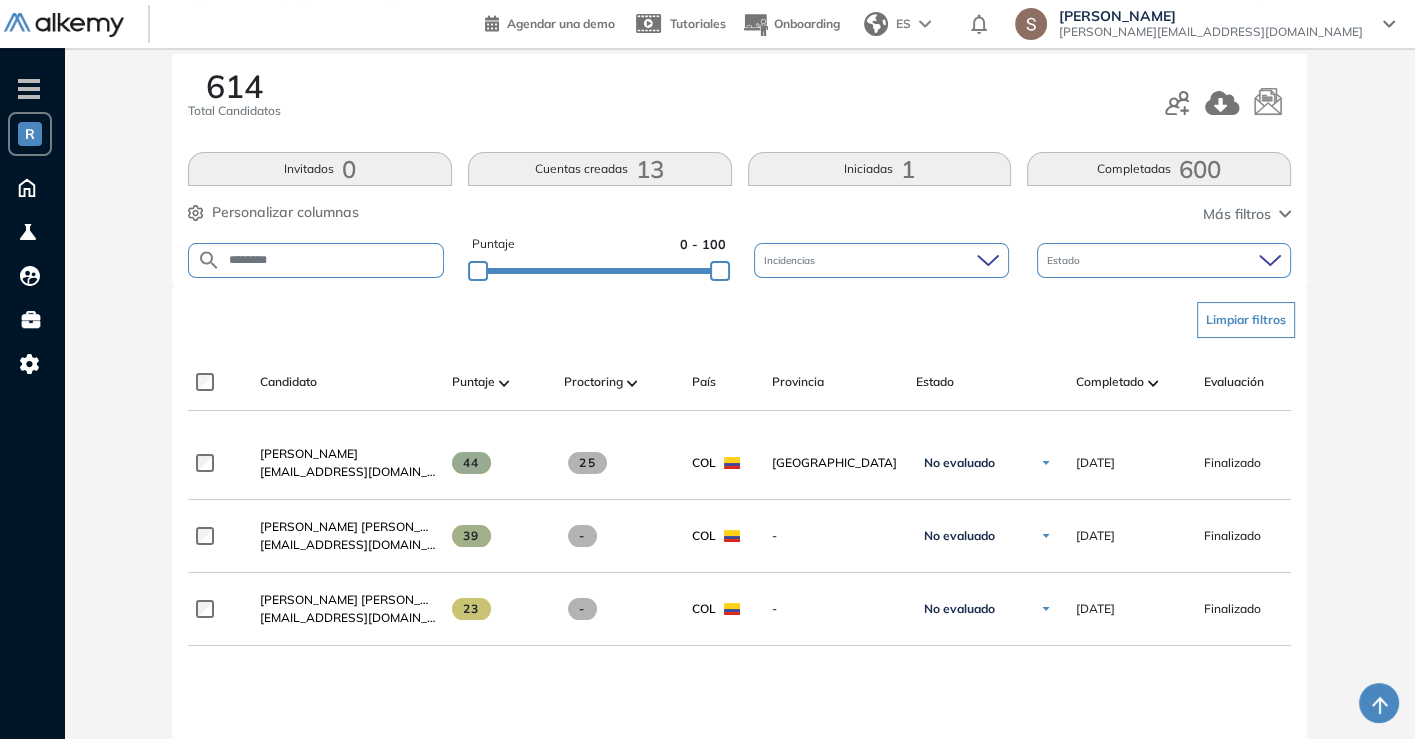 click on "********" at bounding box center [332, 260] 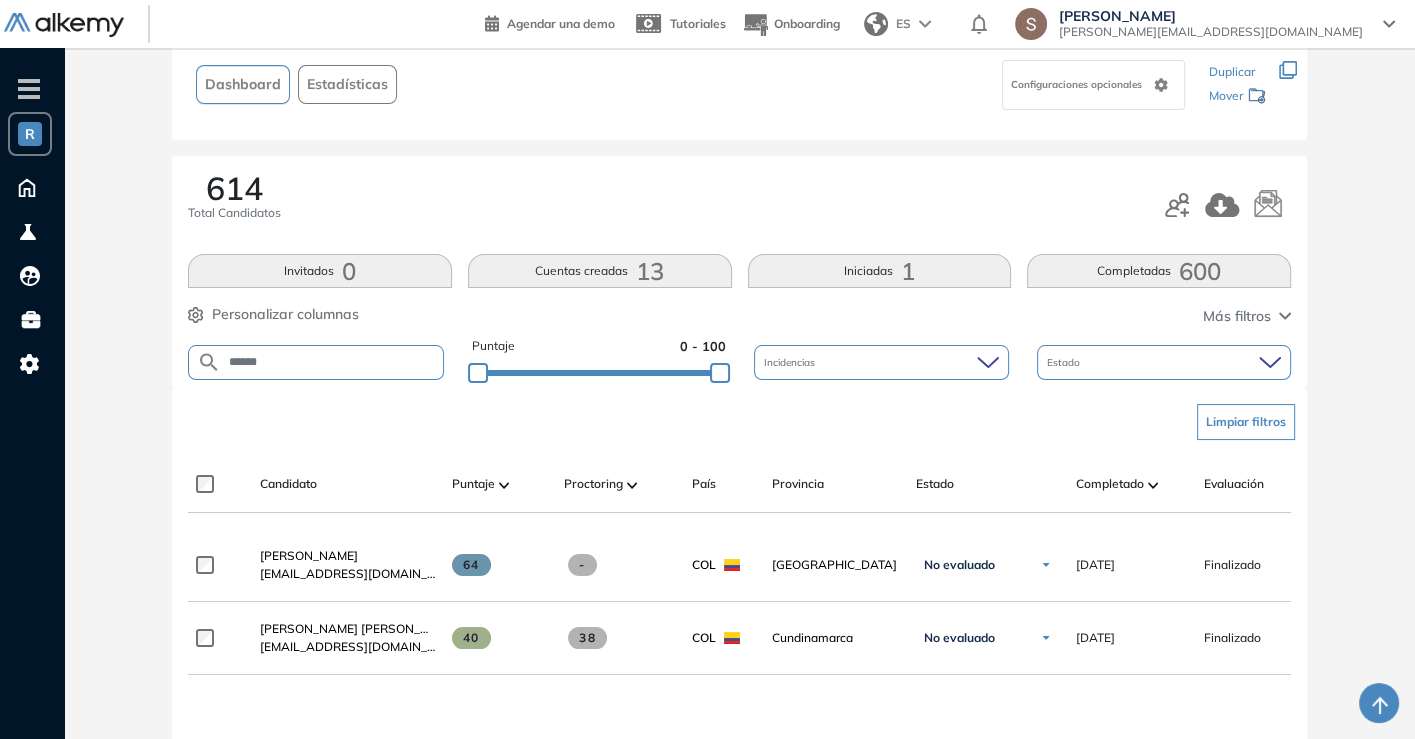 scroll, scrollTop: 135, scrollLeft: 0, axis: vertical 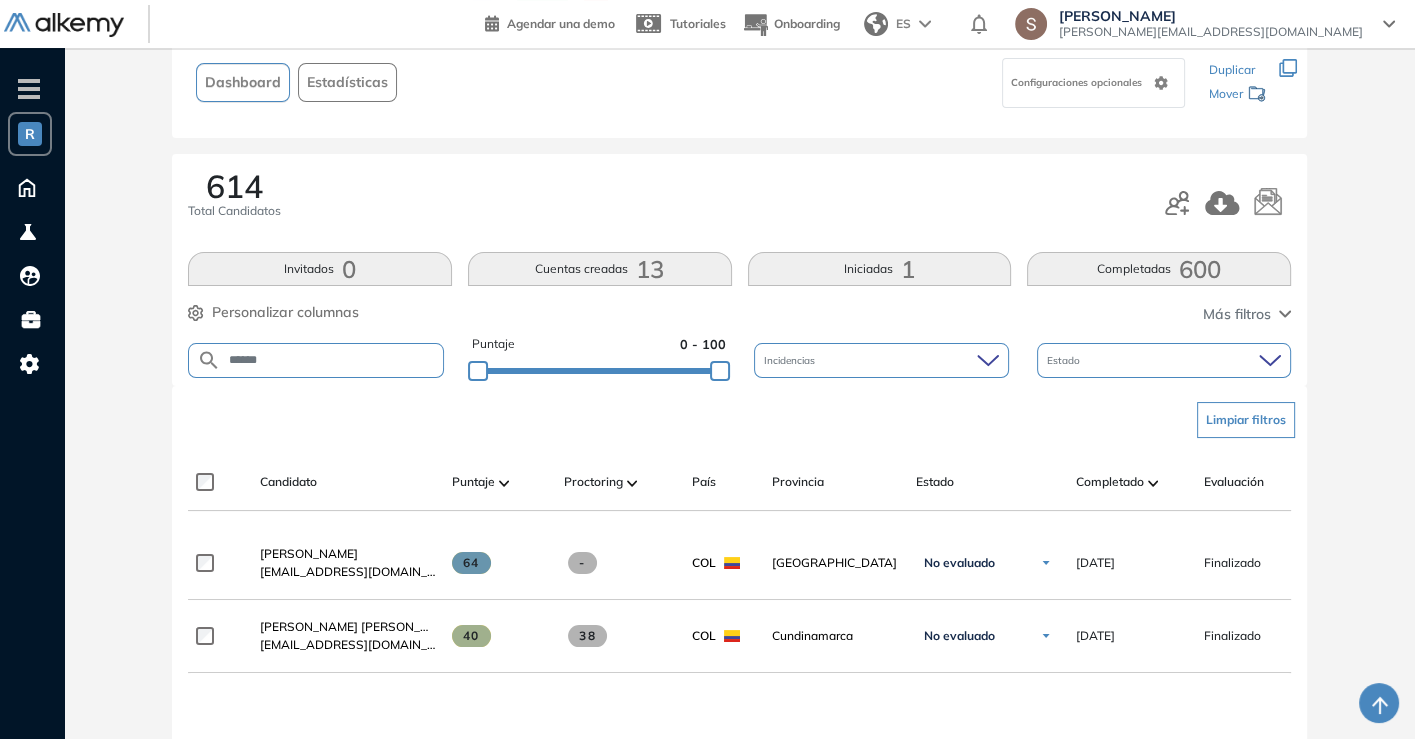 click on "******" at bounding box center (332, 360) 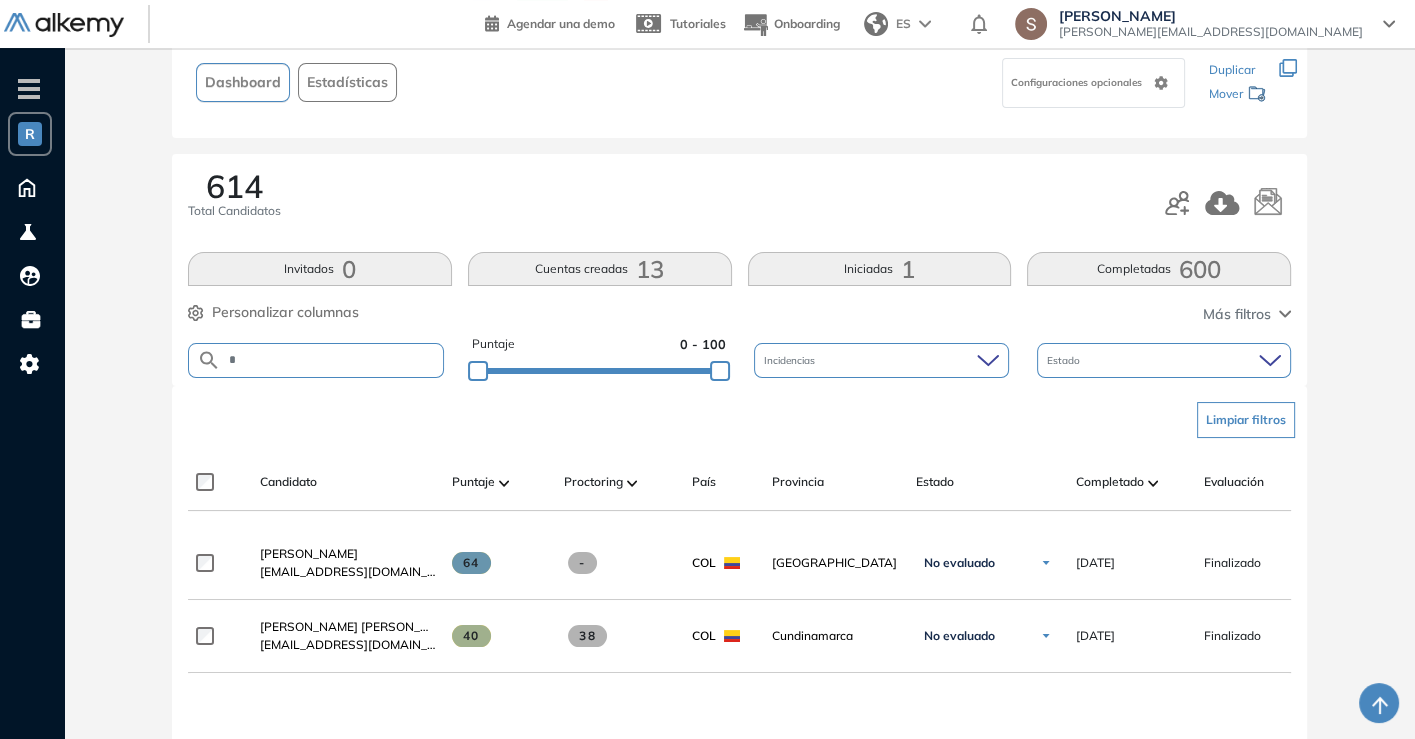 click on "*" at bounding box center [332, 360] 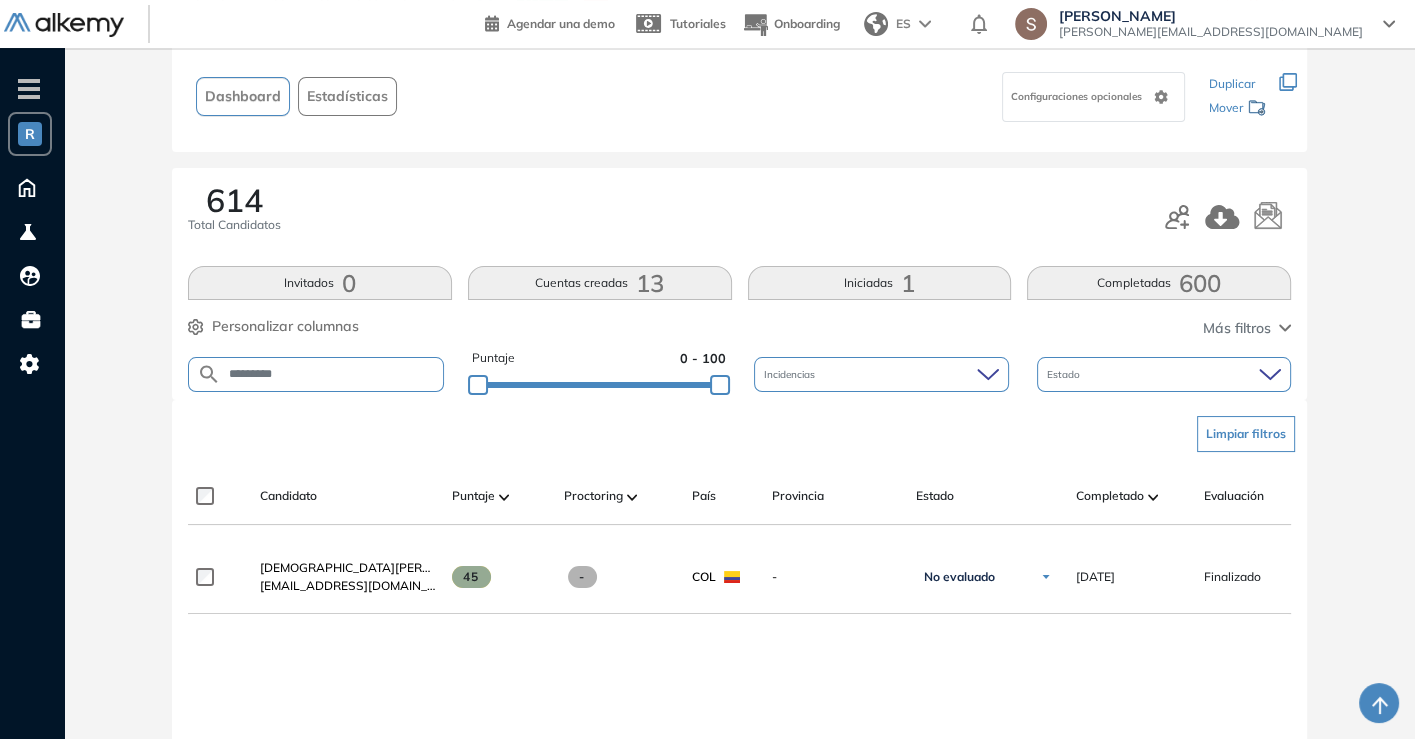 scroll, scrollTop: 122, scrollLeft: 0, axis: vertical 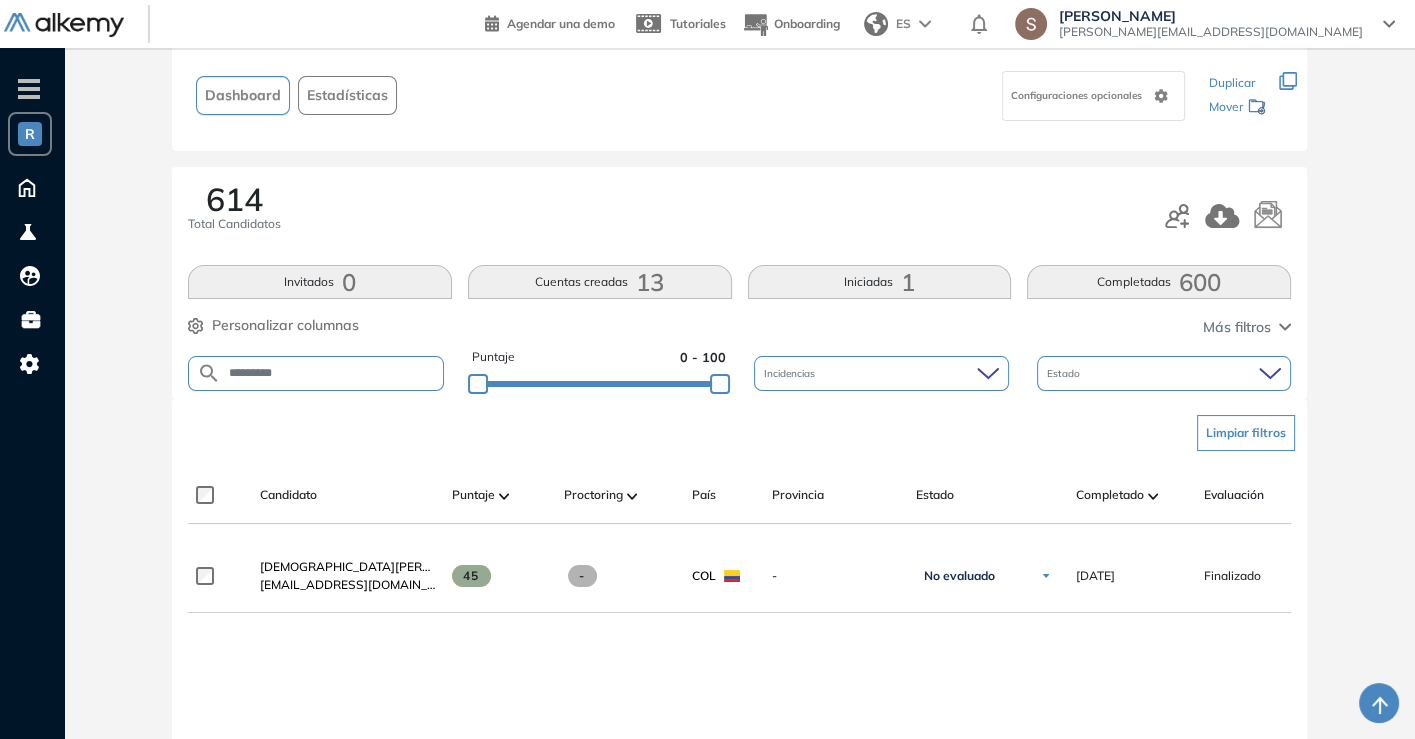 click on "*********" at bounding box center [332, 373] 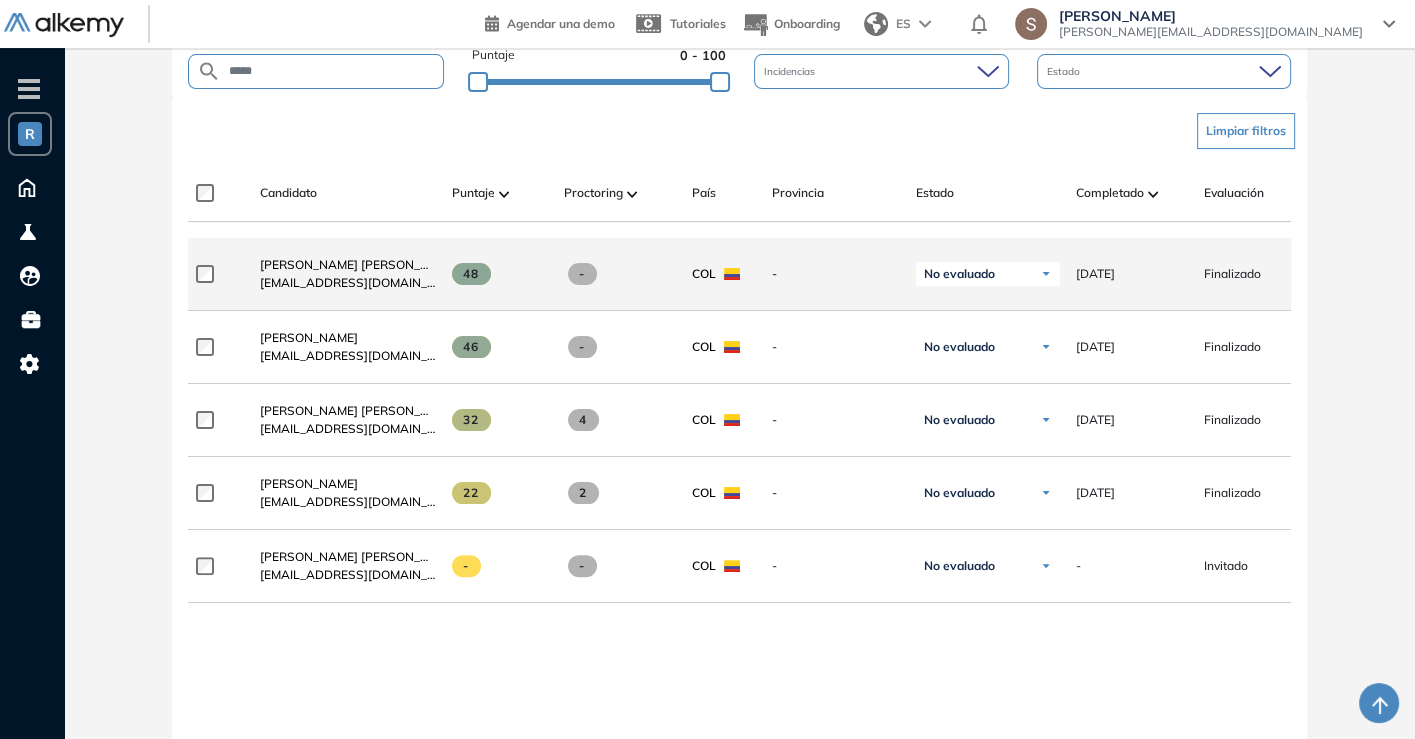 scroll, scrollTop: 428, scrollLeft: 0, axis: vertical 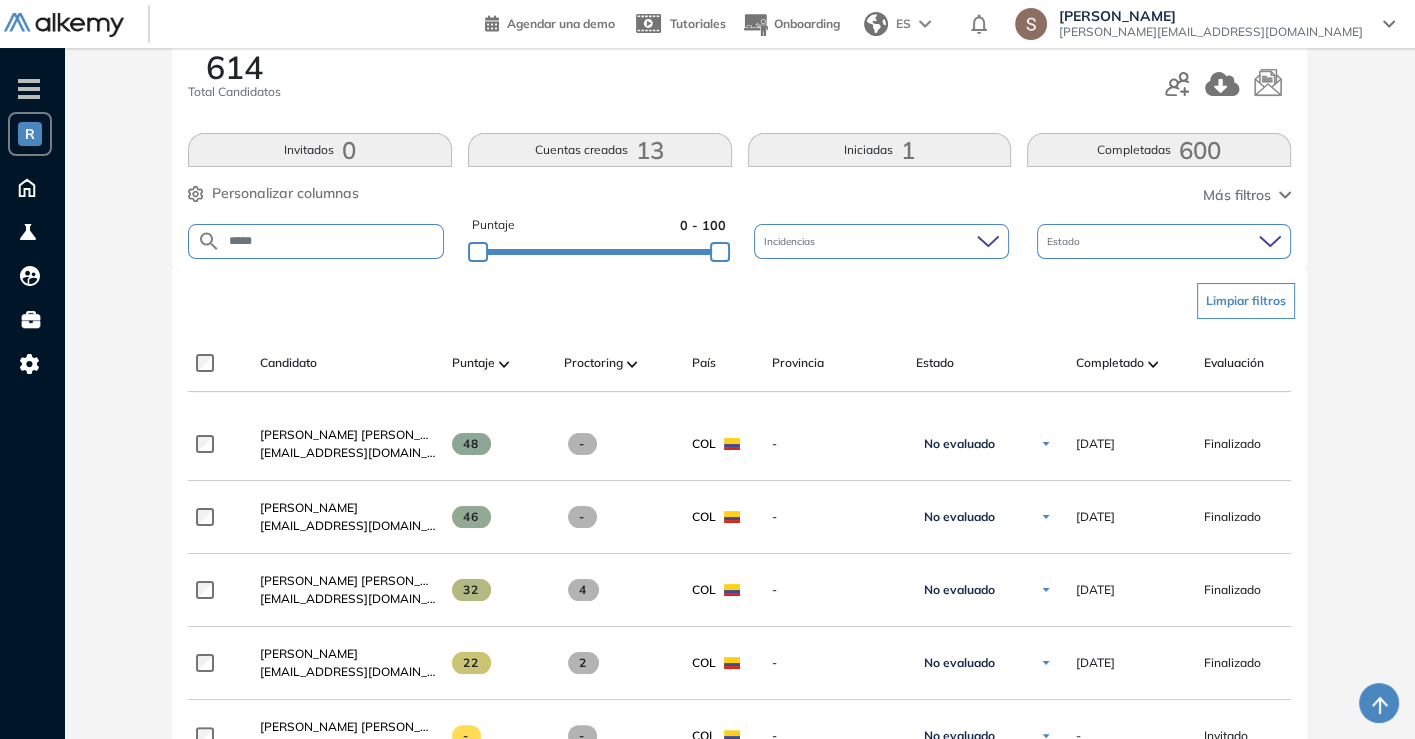 drag, startPoint x: 348, startPoint y: 230, endPoint x: 348, endPoint y: 248, distance: 18 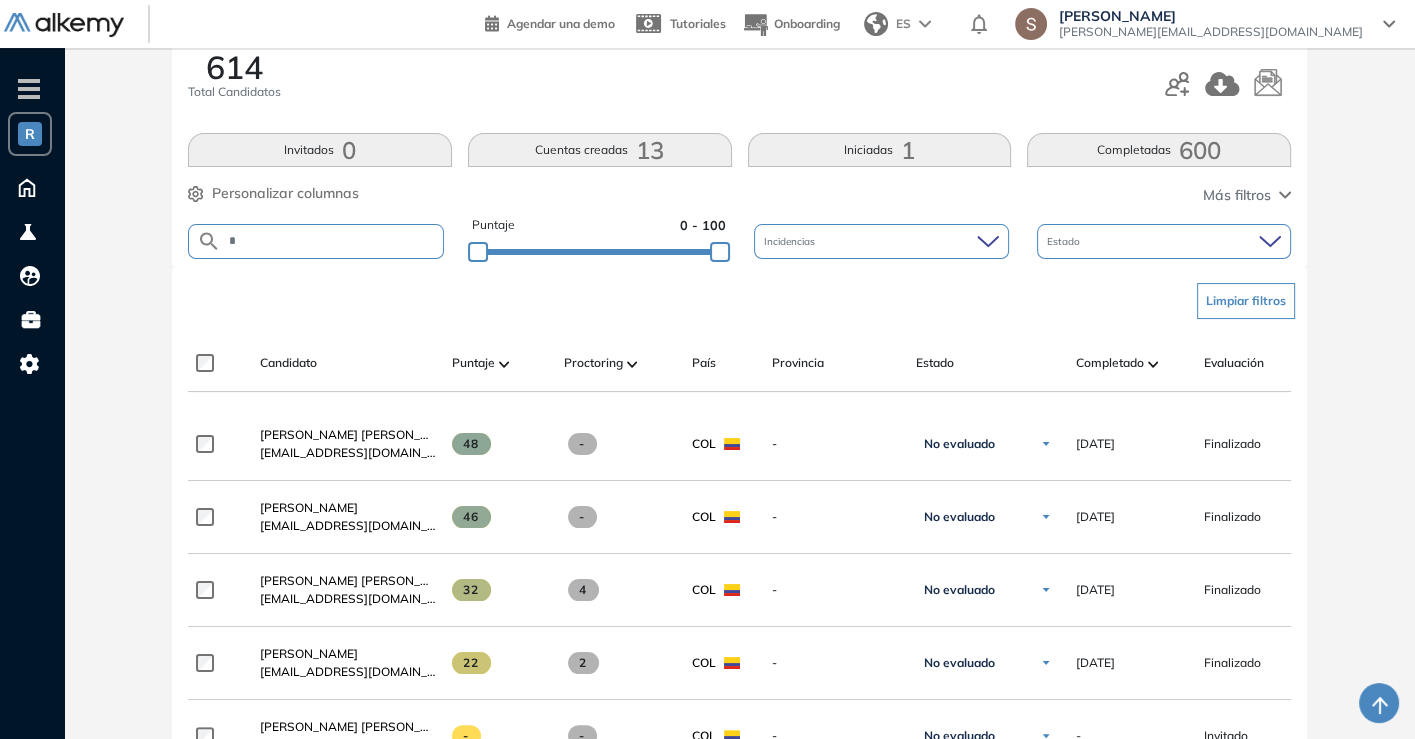 click on "*" at bounding box center (332, 241) 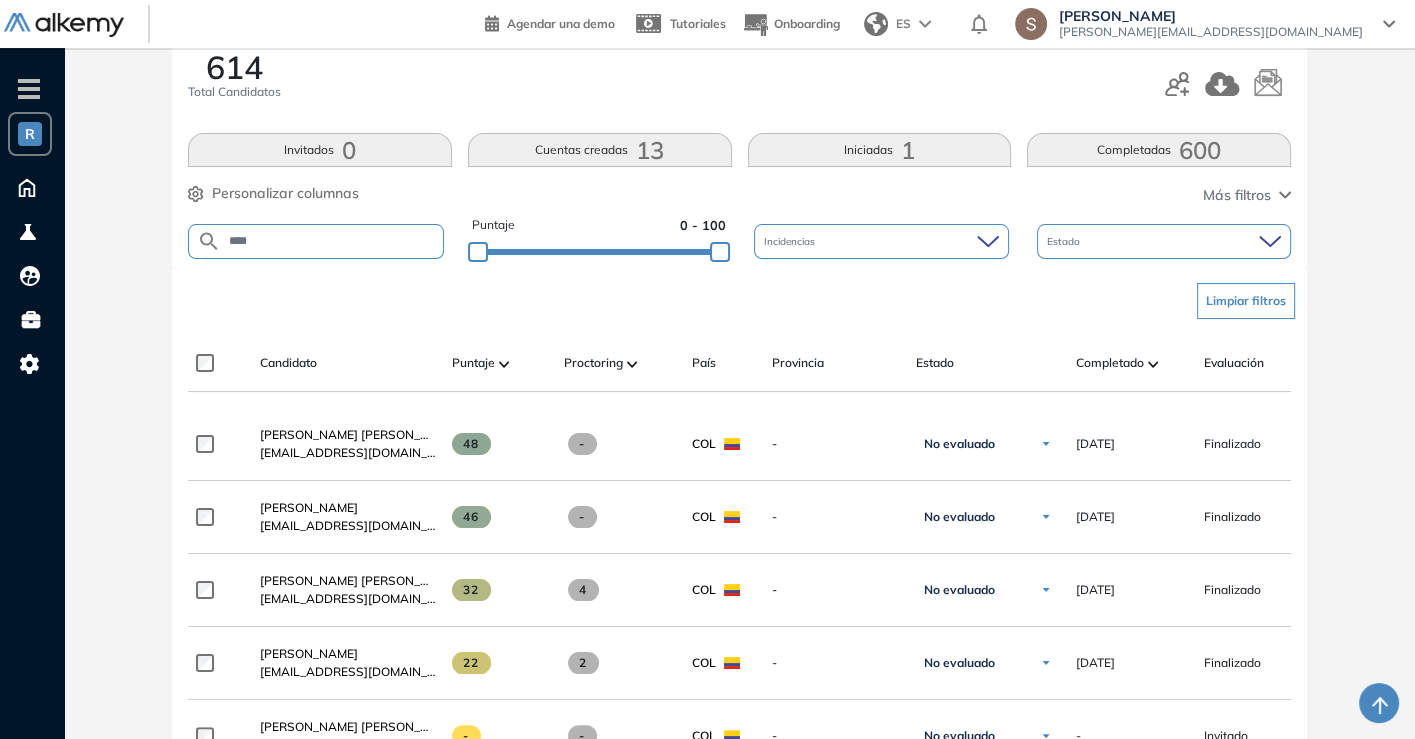 type on "****" 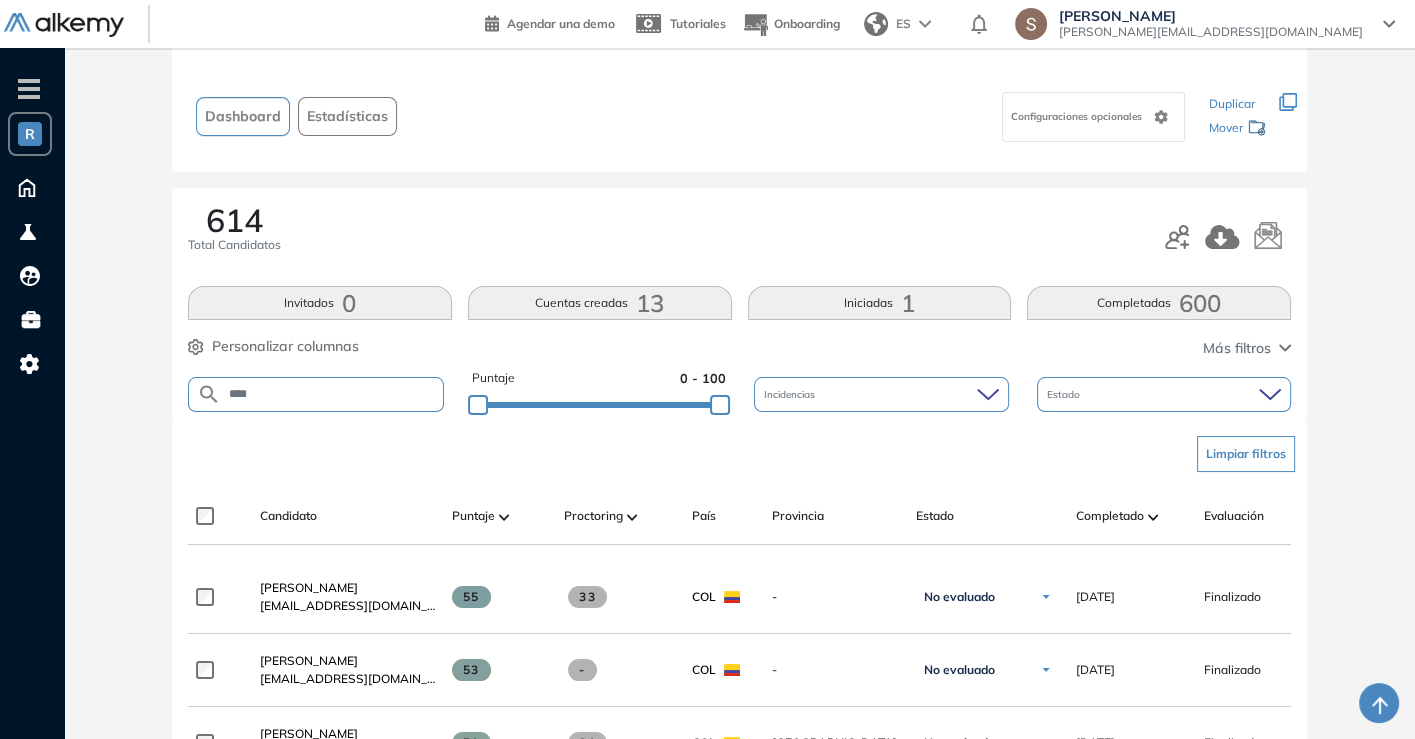 scroll, scrollTop: 100, scrollLeft: 0, axis: vertical 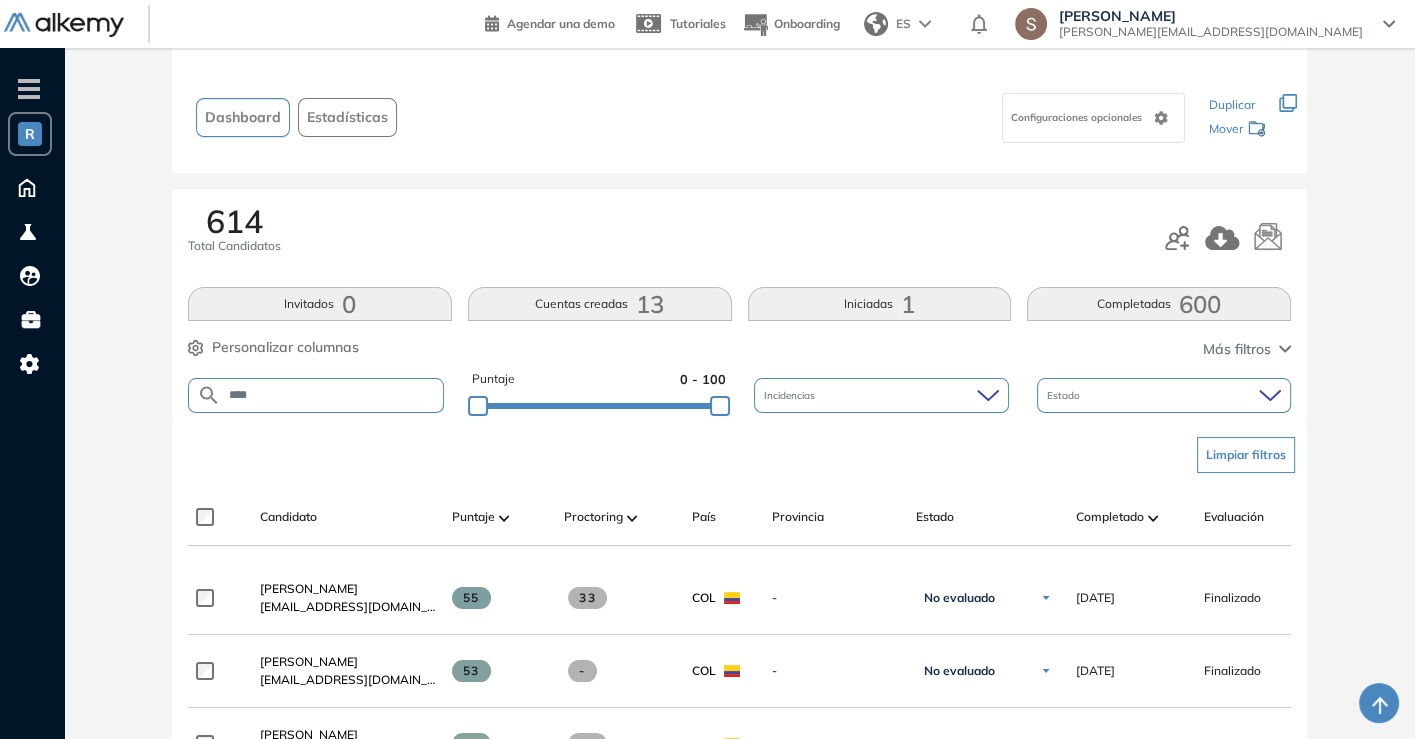 click on "****" at bounding box center (332, 395) 